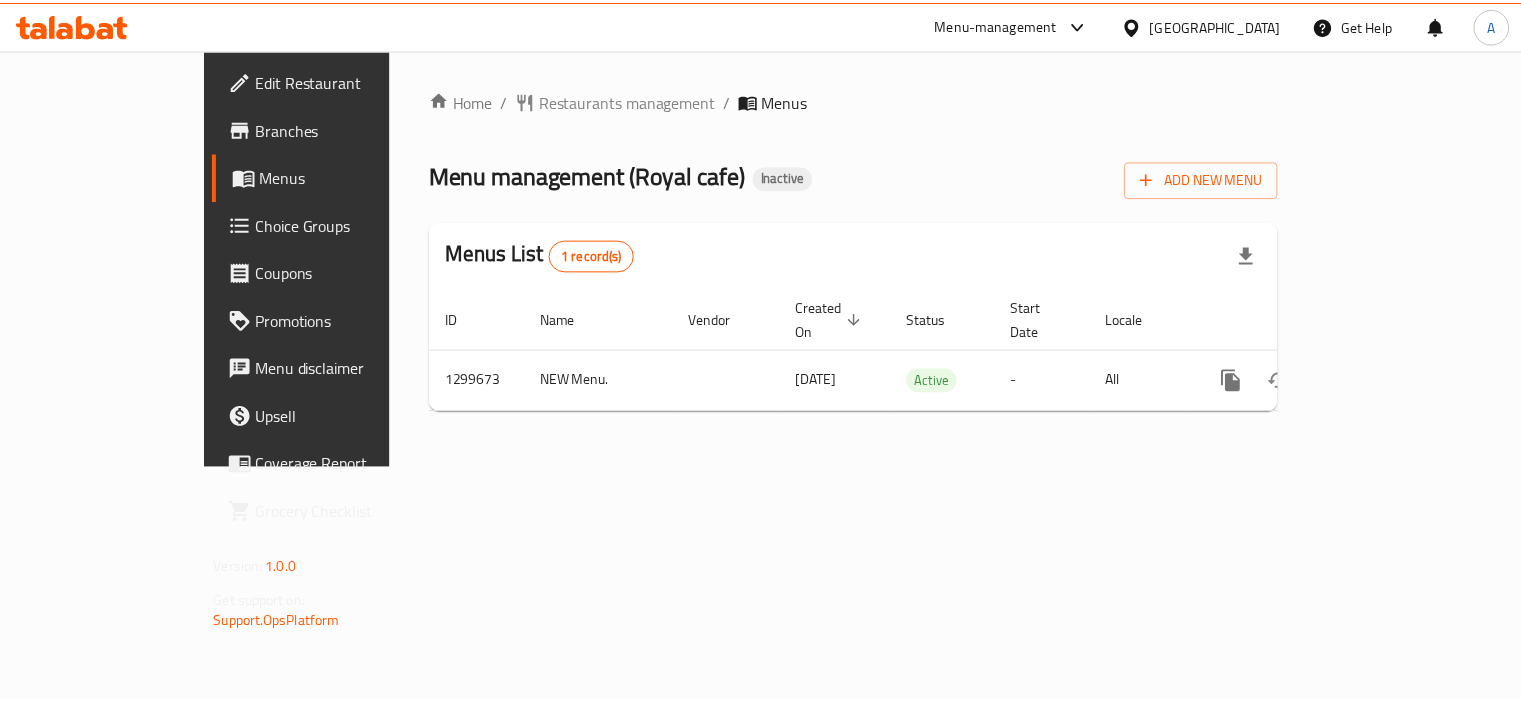 scroll, scrollTop: 0, scrollLeft: 0, axis: both 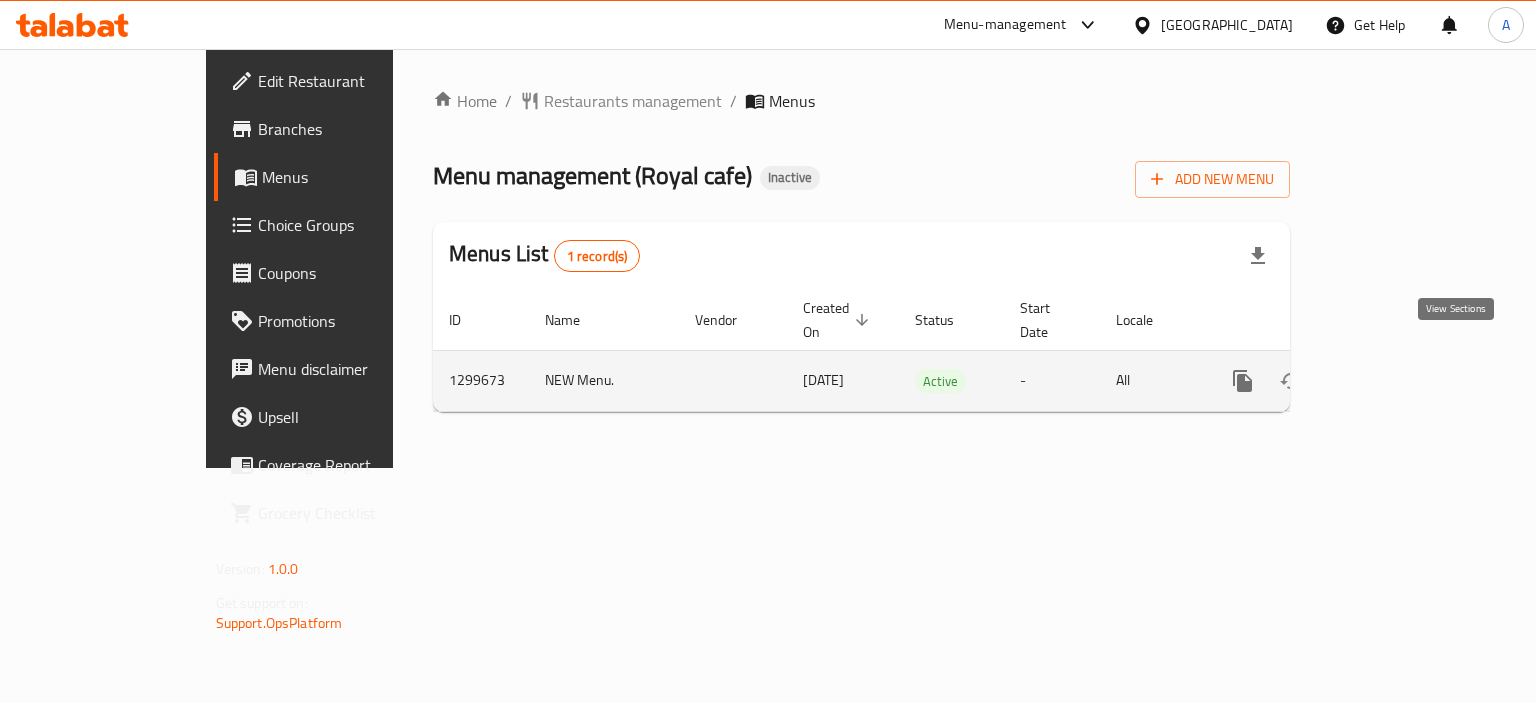 click 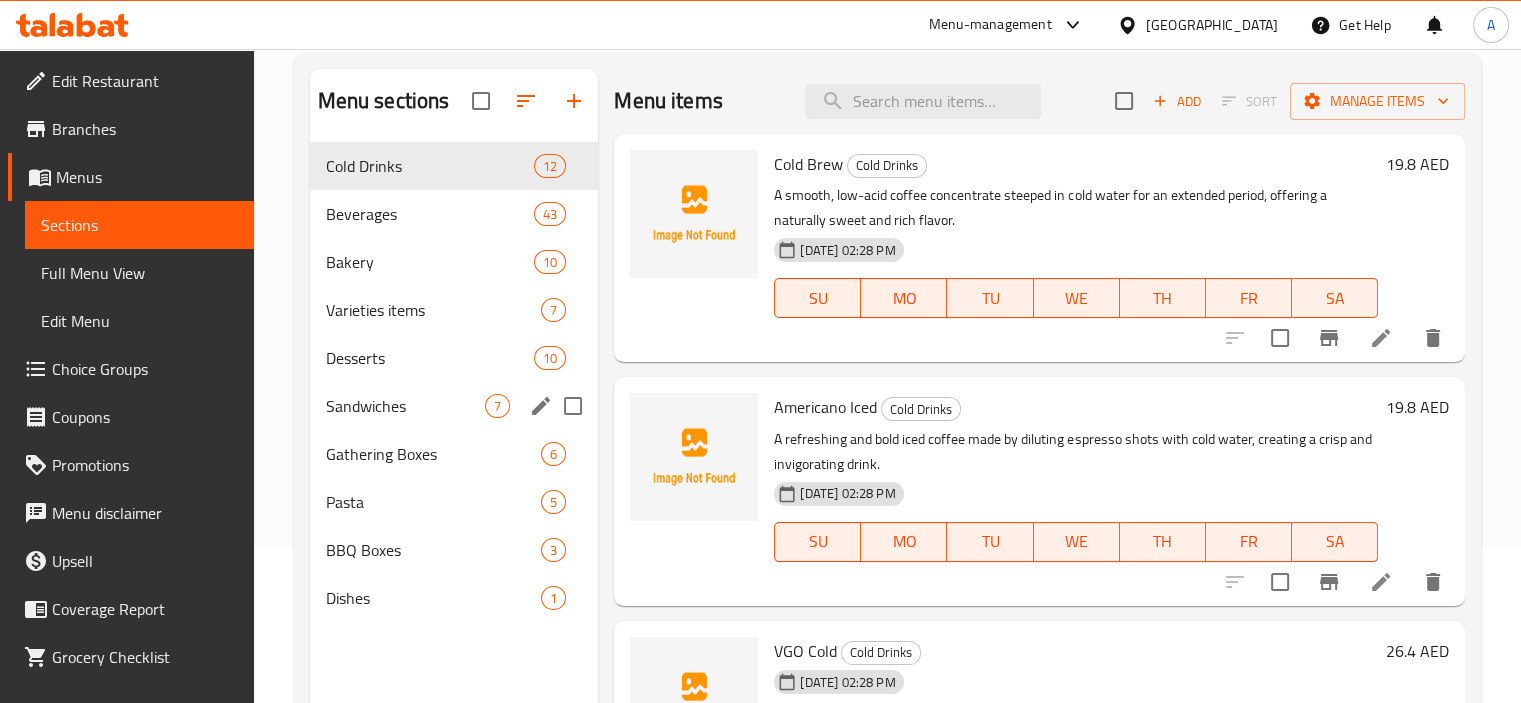 scroll, scrollTop: 143, scrollLeft: 0, axis: vertical 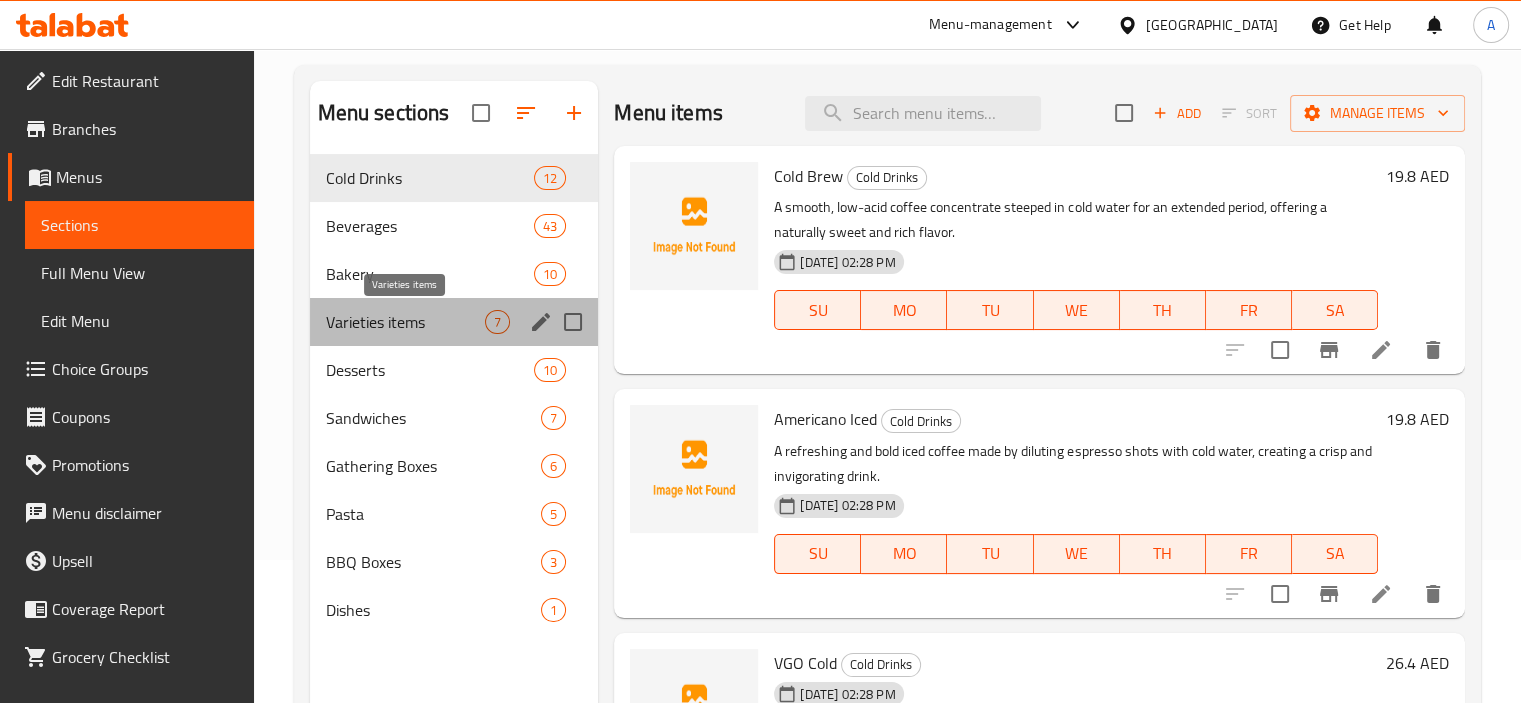 click on "Varieties items" at bounding box center (406, 322) 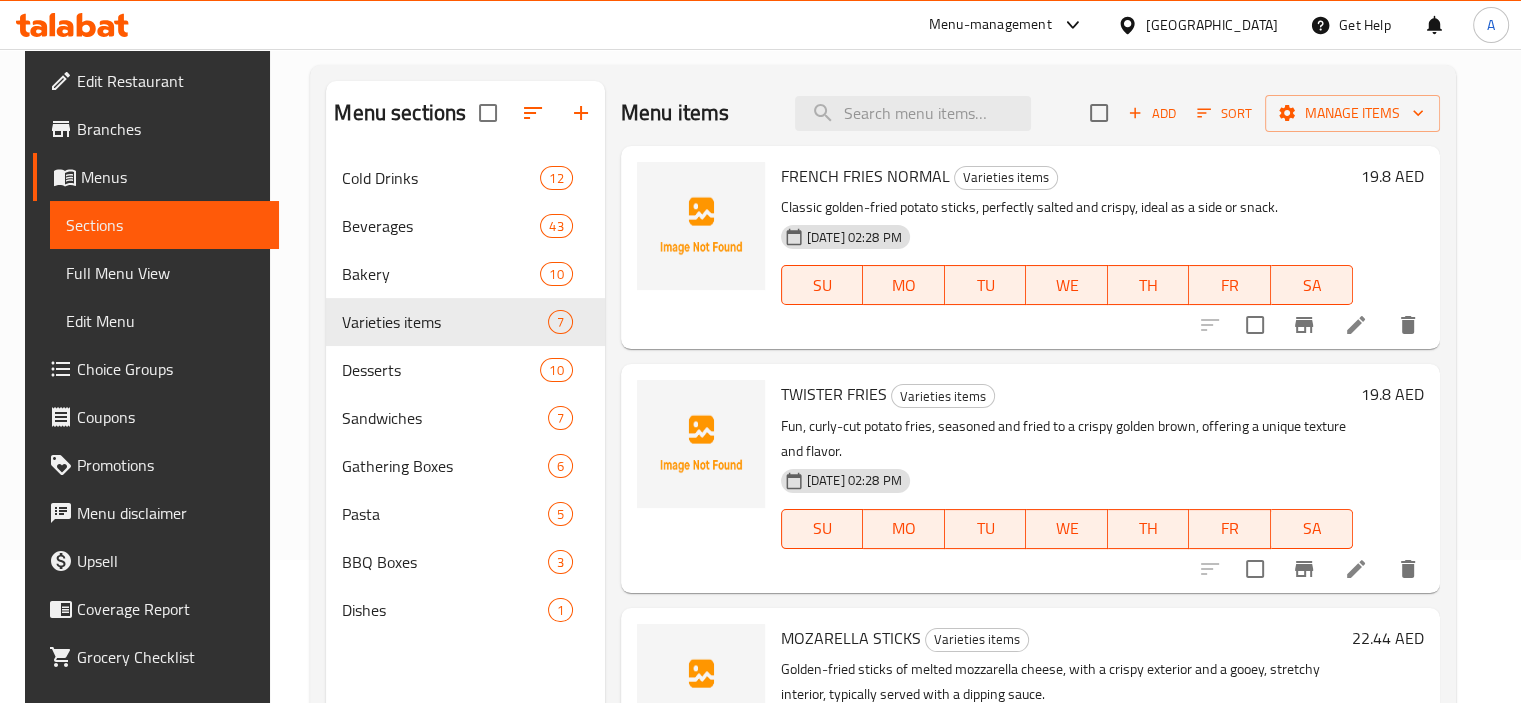 click on "Full Menu View" at bounding box center [164, 273] 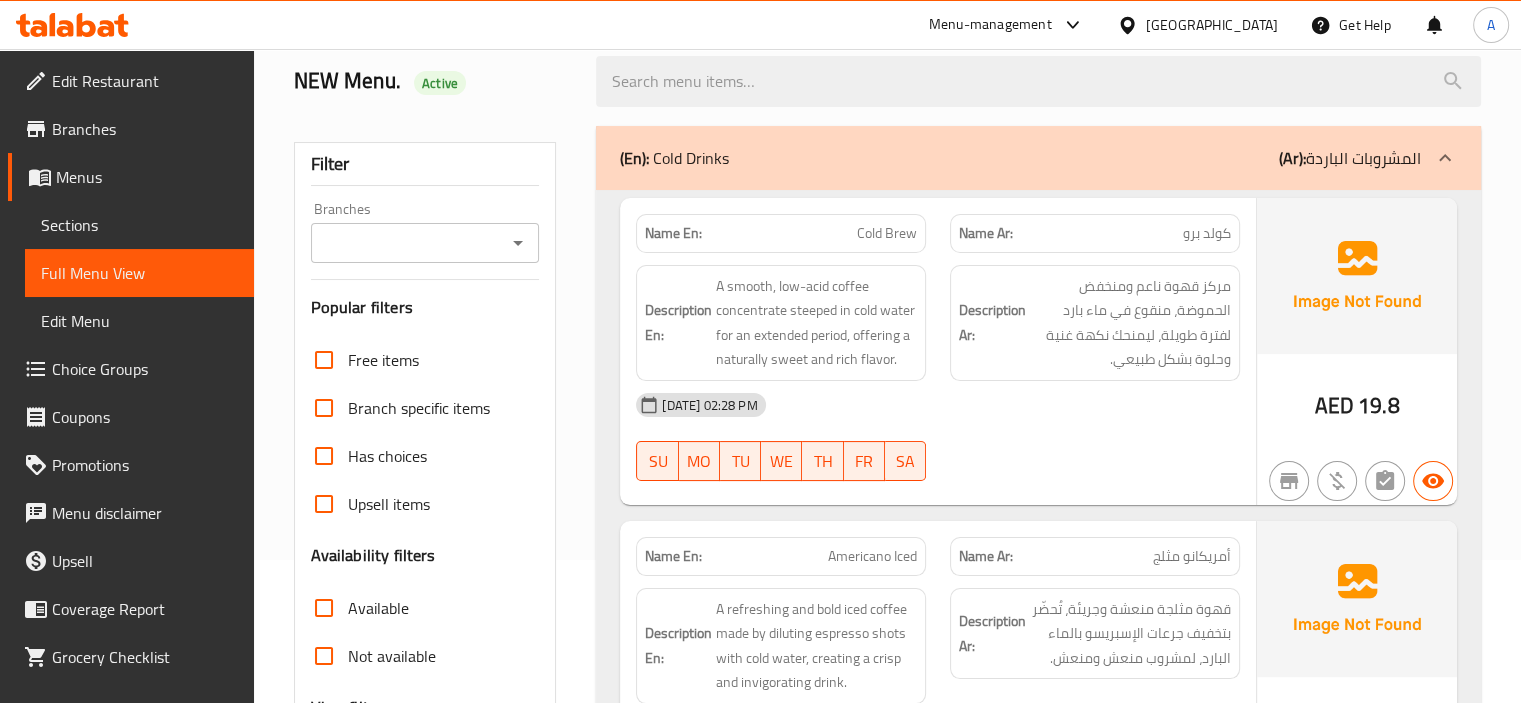 scroll, scrollTop: 415, scrollLeft: 0, axis: vertical 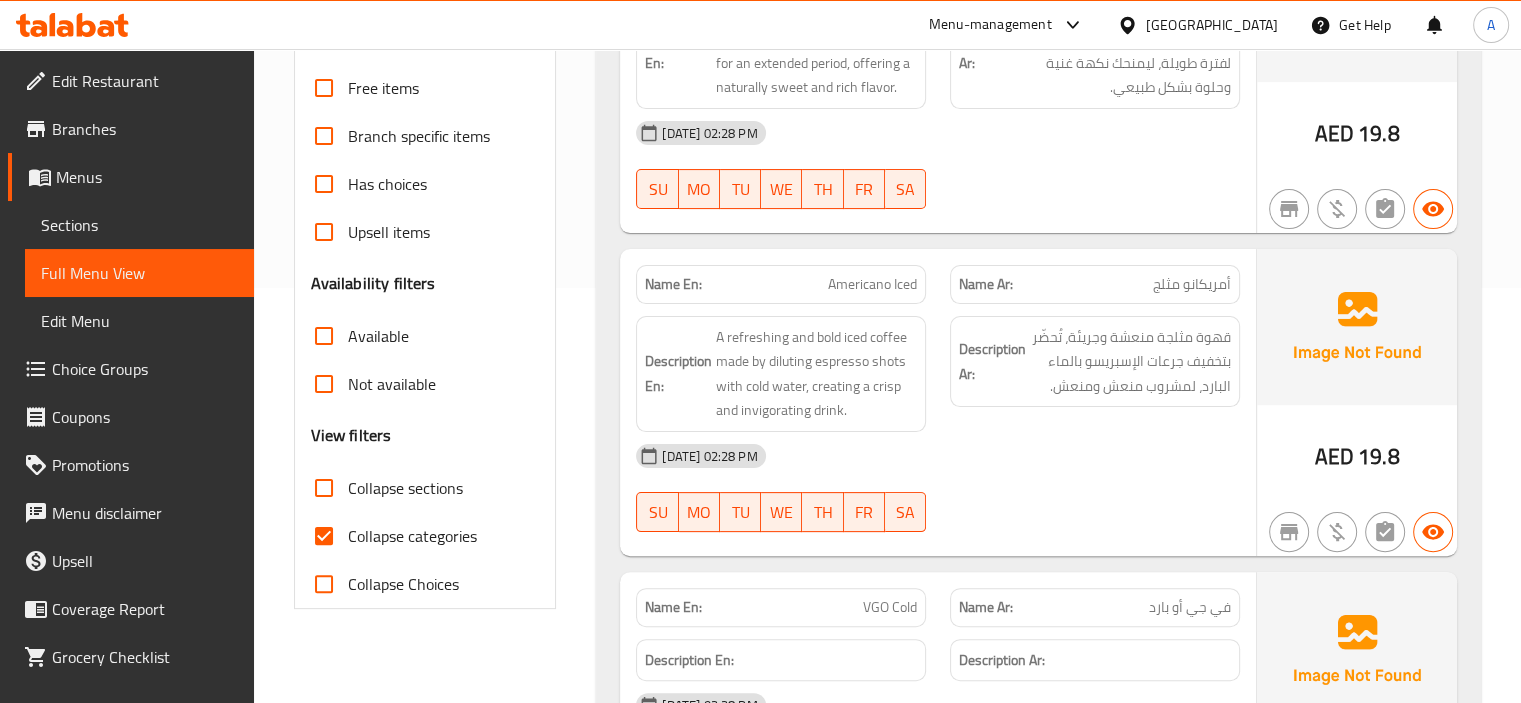 click on "Collapse sections" at bounding box center [405, 488] 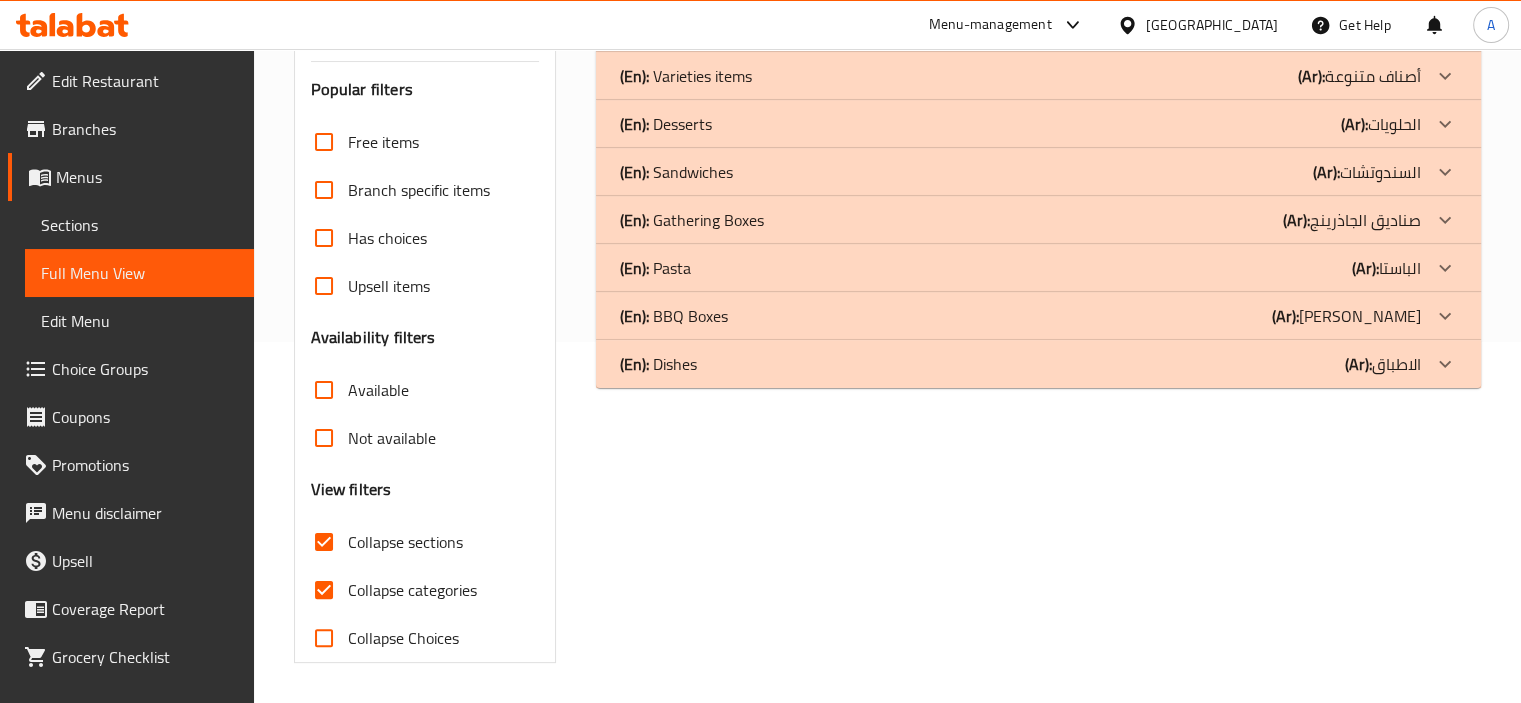 scroll, scrollTop: 360, scrollLeft: 0, axis: vertical 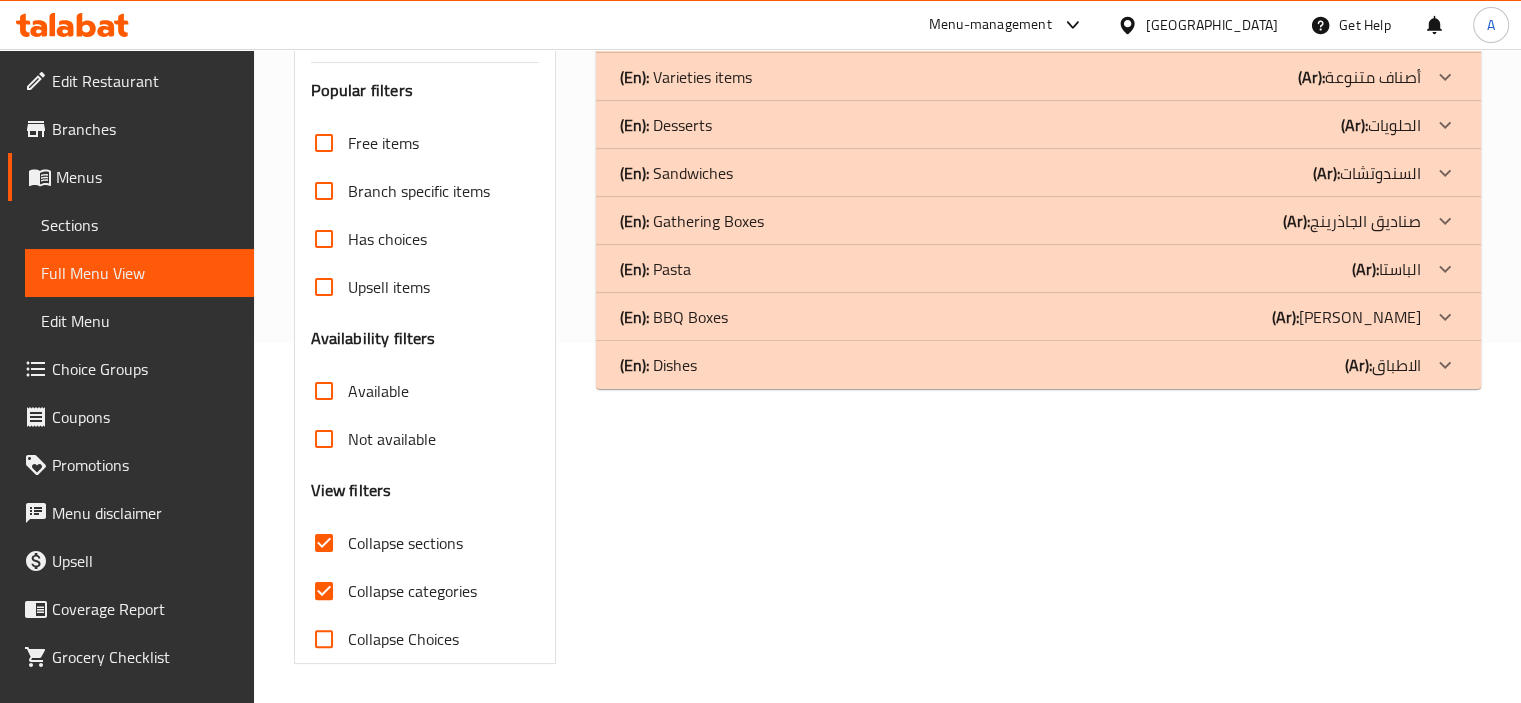 click on "(En):   Dishes" at bounding box center [674, -67] 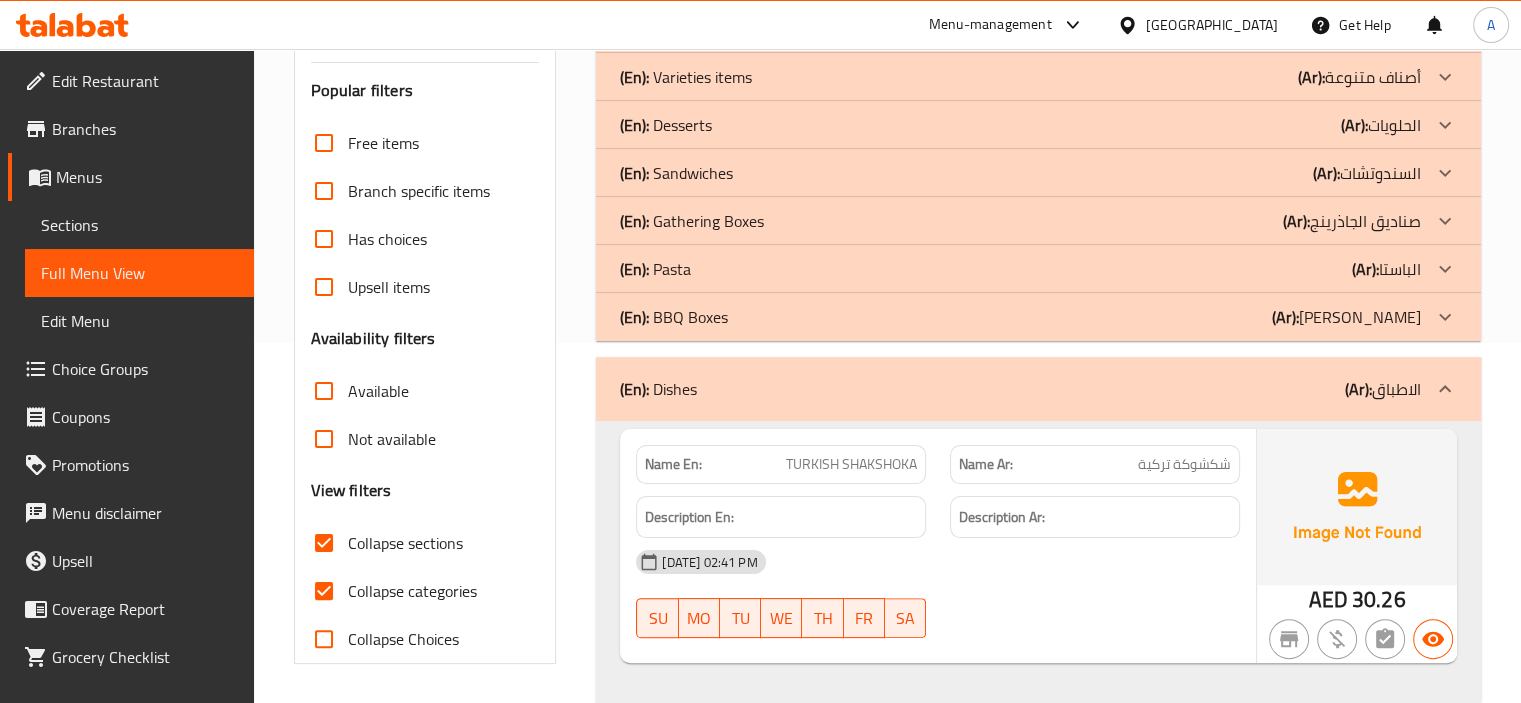 click on "(En):   BBQ Boxes" at bounding box center [674, -67] 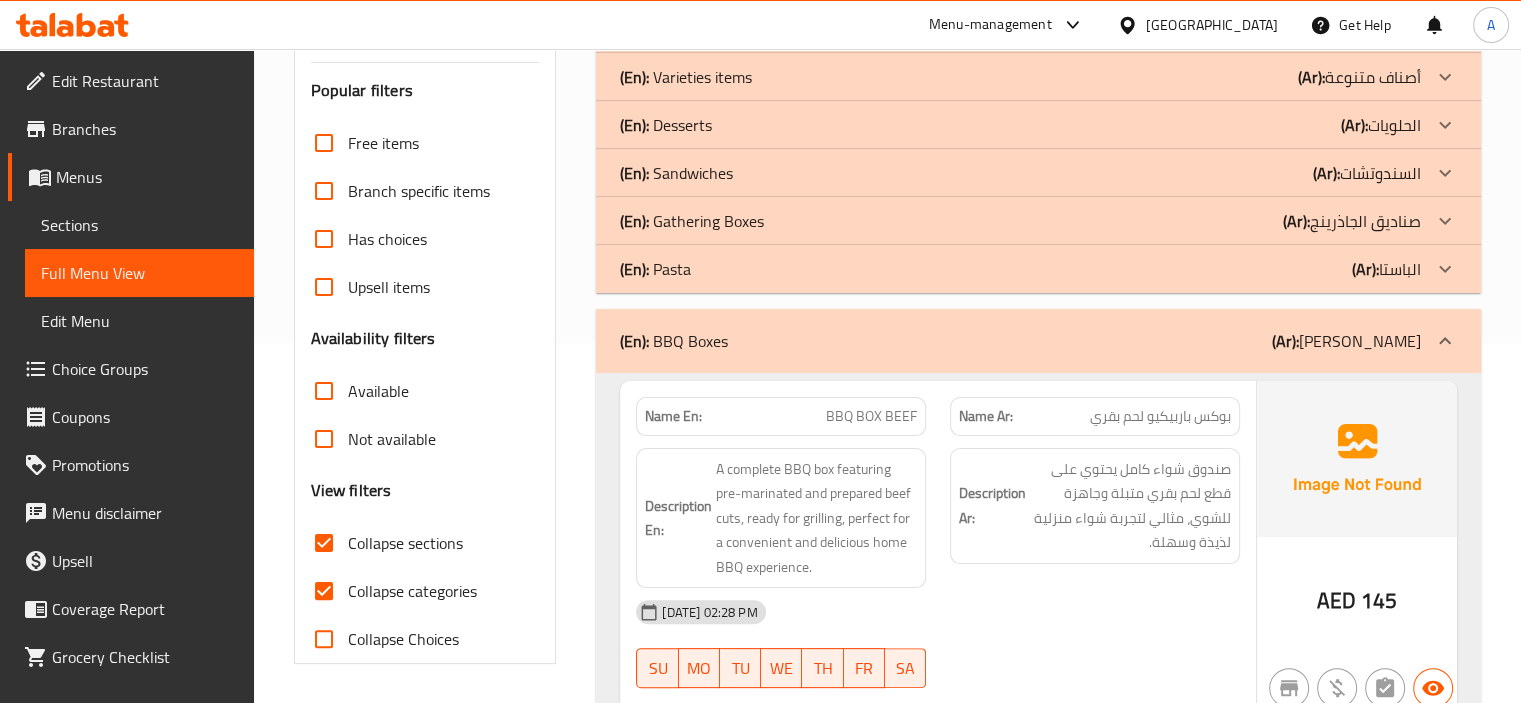 click on "(En):   Pasta (Ar): الباستا" at bounding box center [1020, -67] 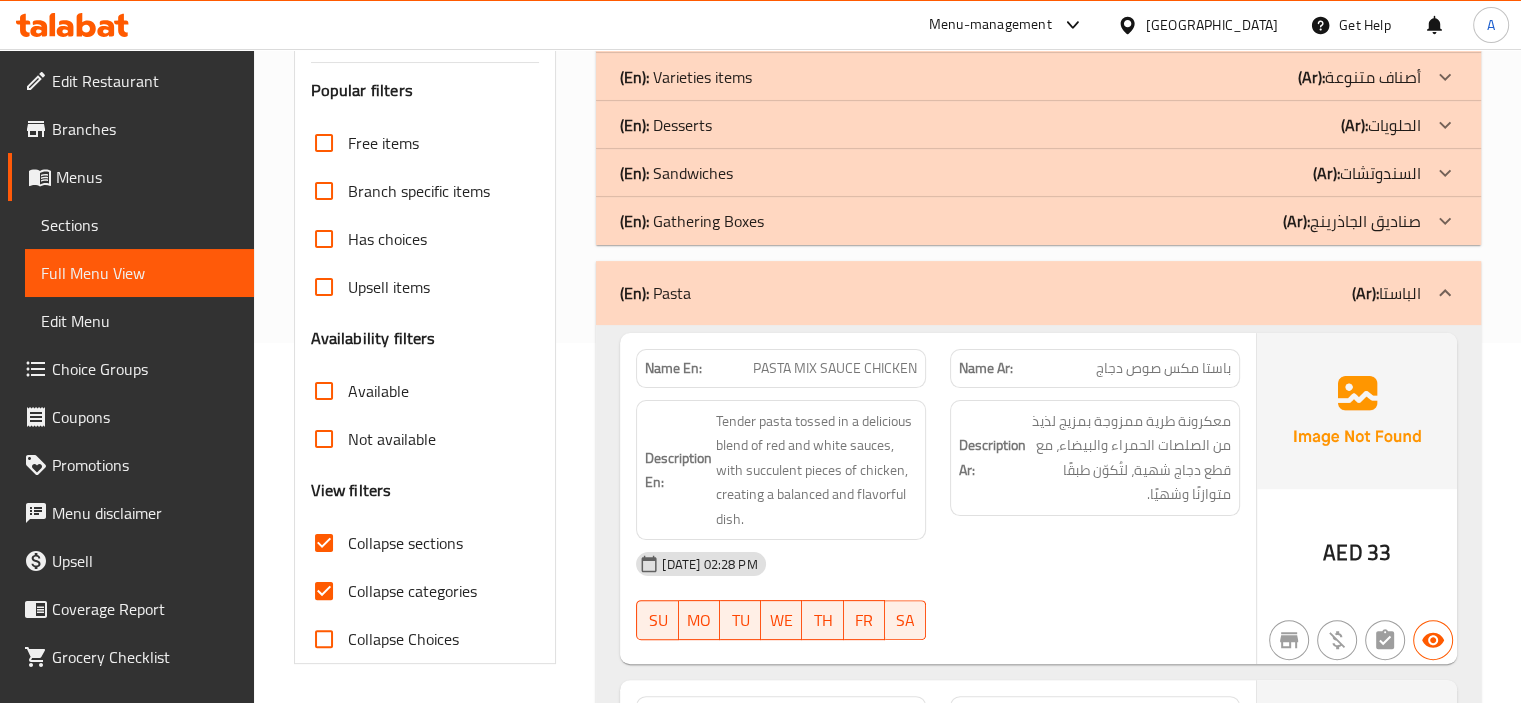 click on "(En):   Gathering Boxes" at bounding box center (674, -67) 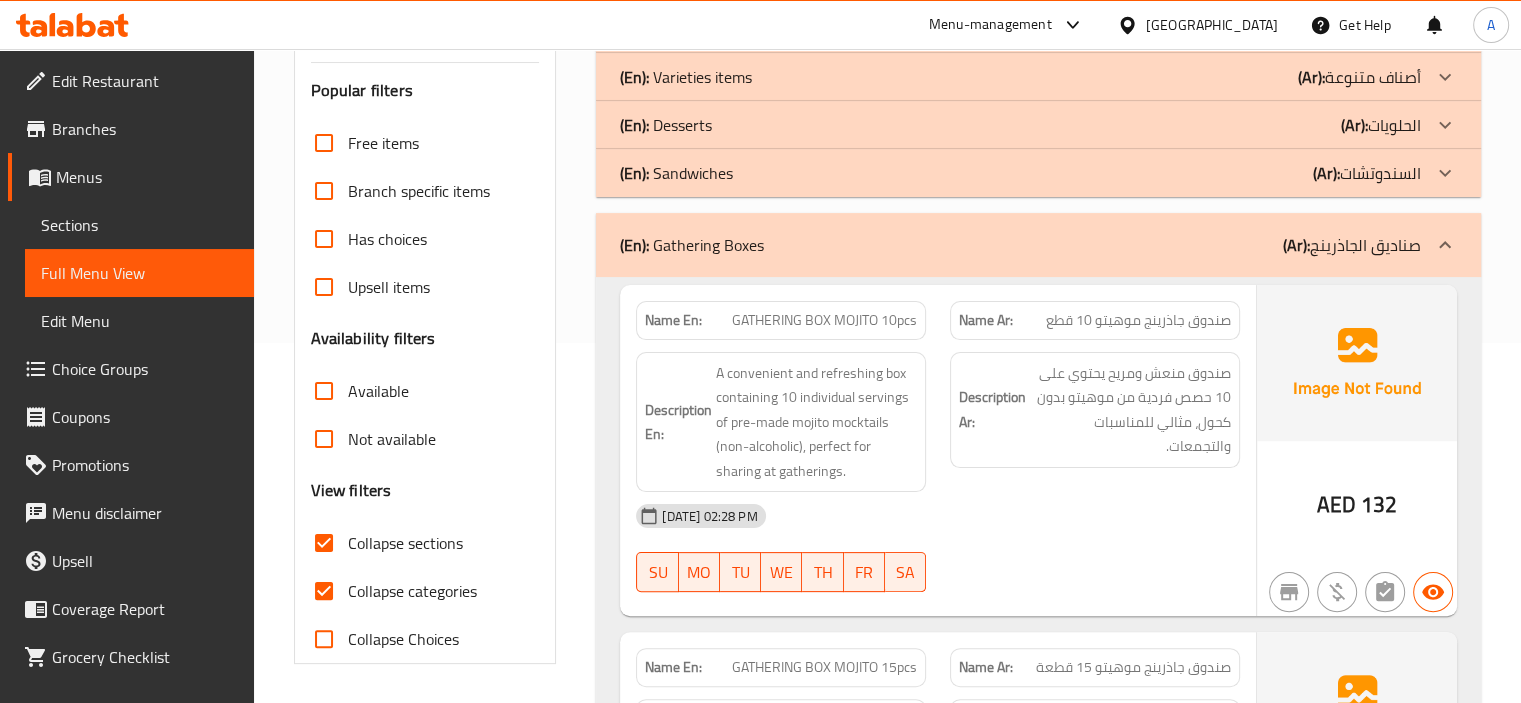 click on "(En):   Sandwiches (Ar): السندوتشات" at bounding box center (1020, -67) 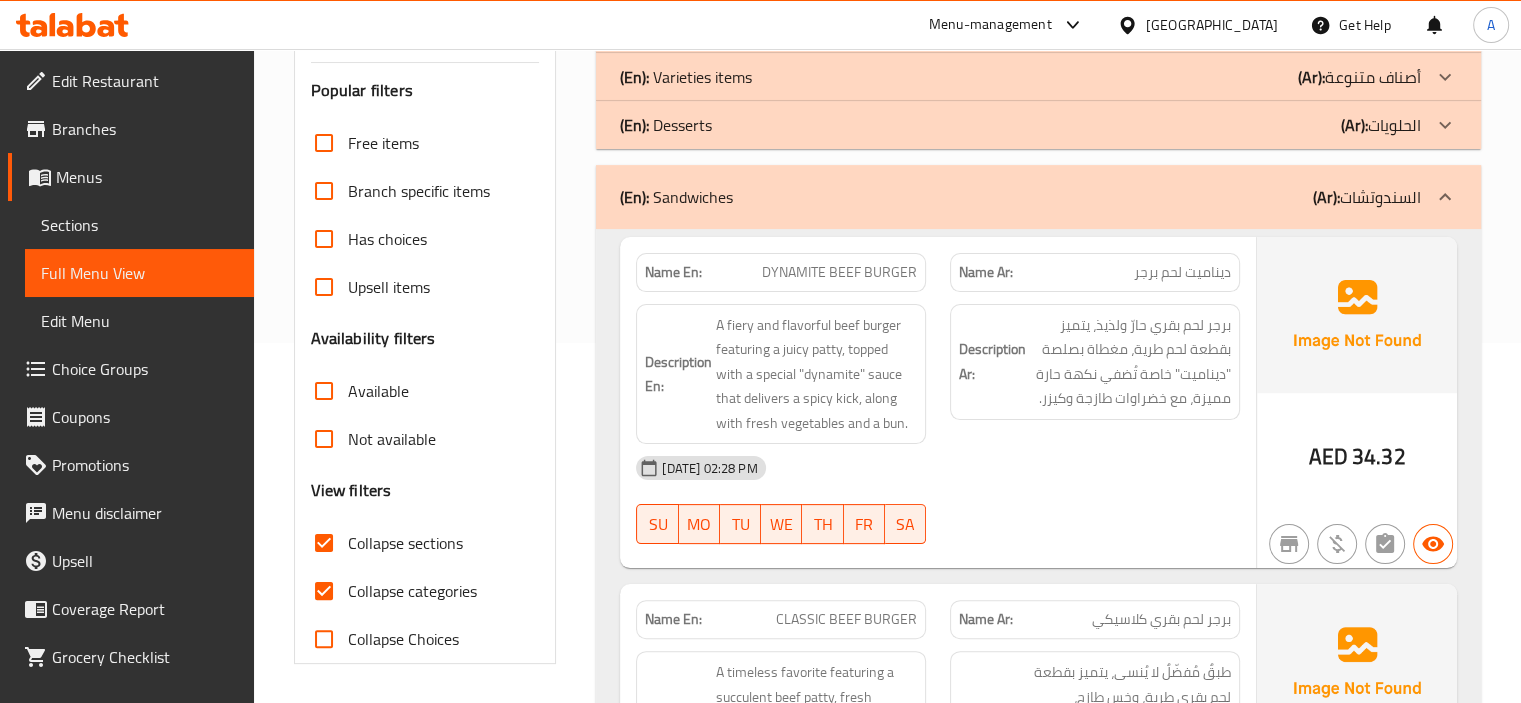 click on "(En):   Desserts (Ar): الحلويات" at bounding box center (1020, -67) 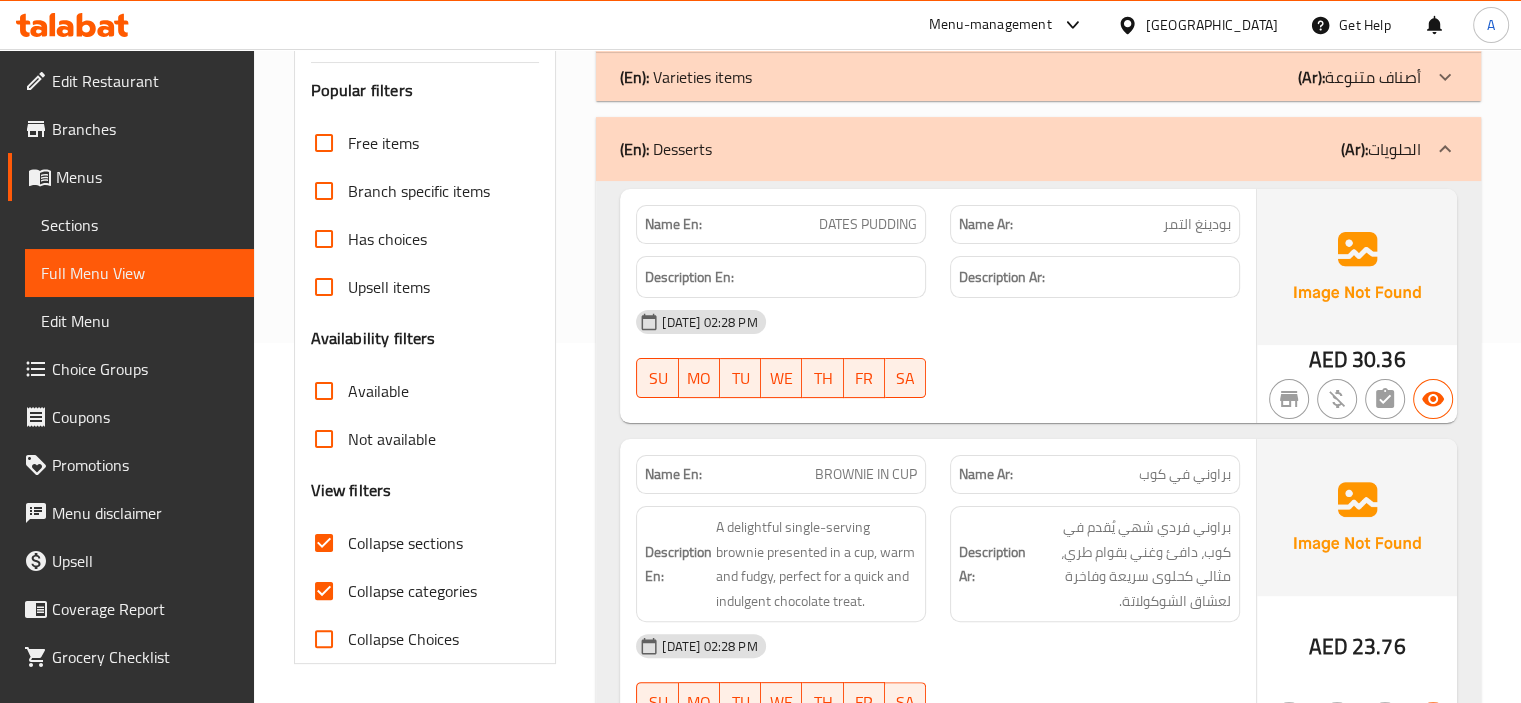 click on "(En):   Varieties items (Ar): أصناف متنوعة" at bounding box center [1038, -67] 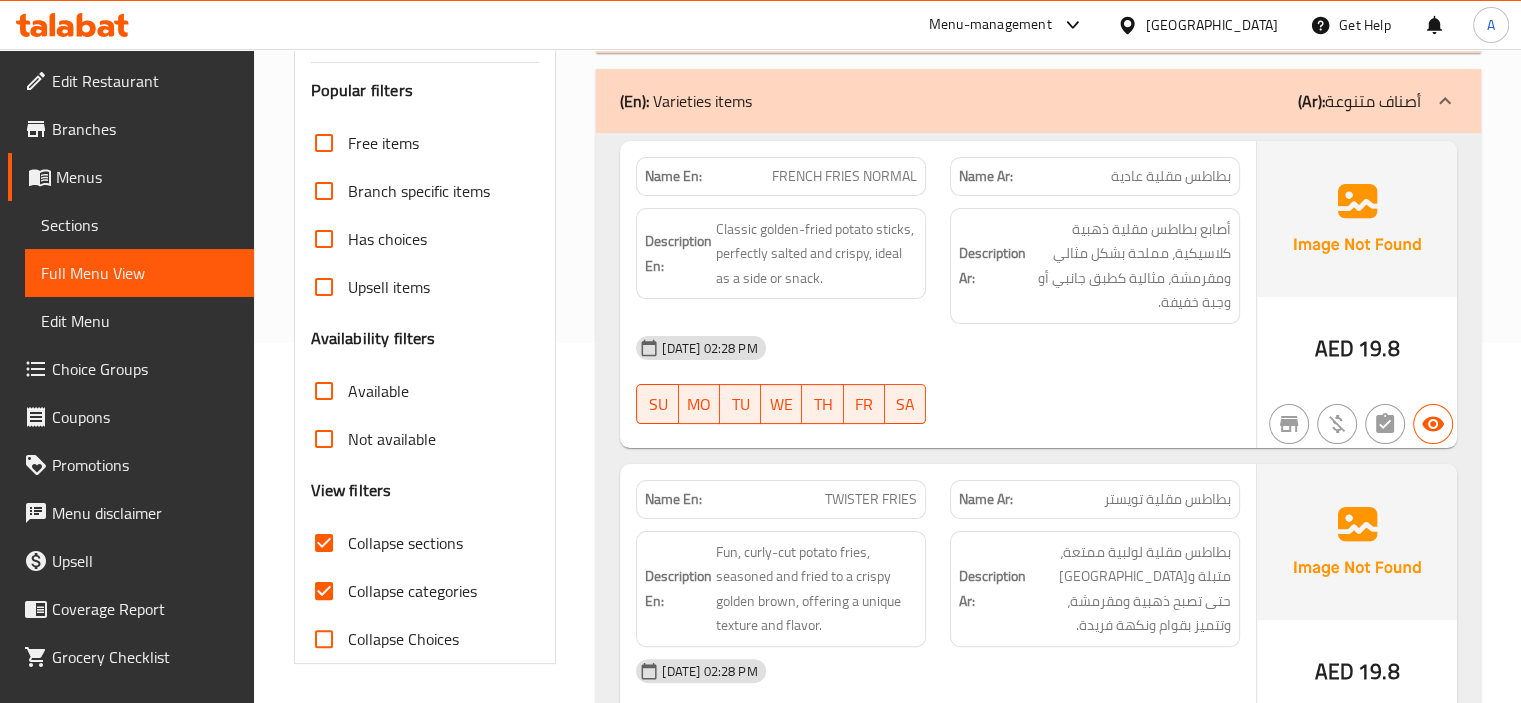click on "Collapse categories" at bounding box center [412, 591] 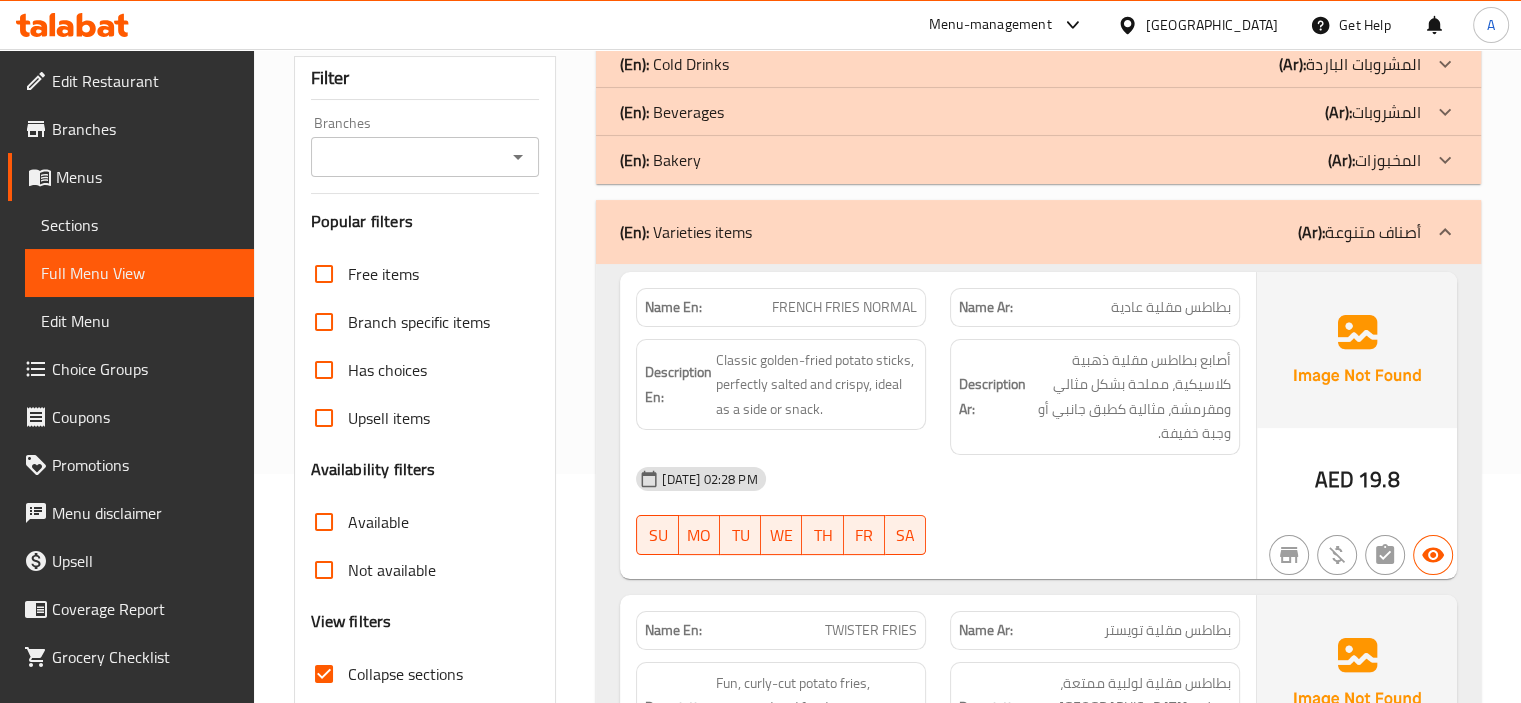 scroll, scrollTop: 228, scrollLeft: 0, axis: vertical 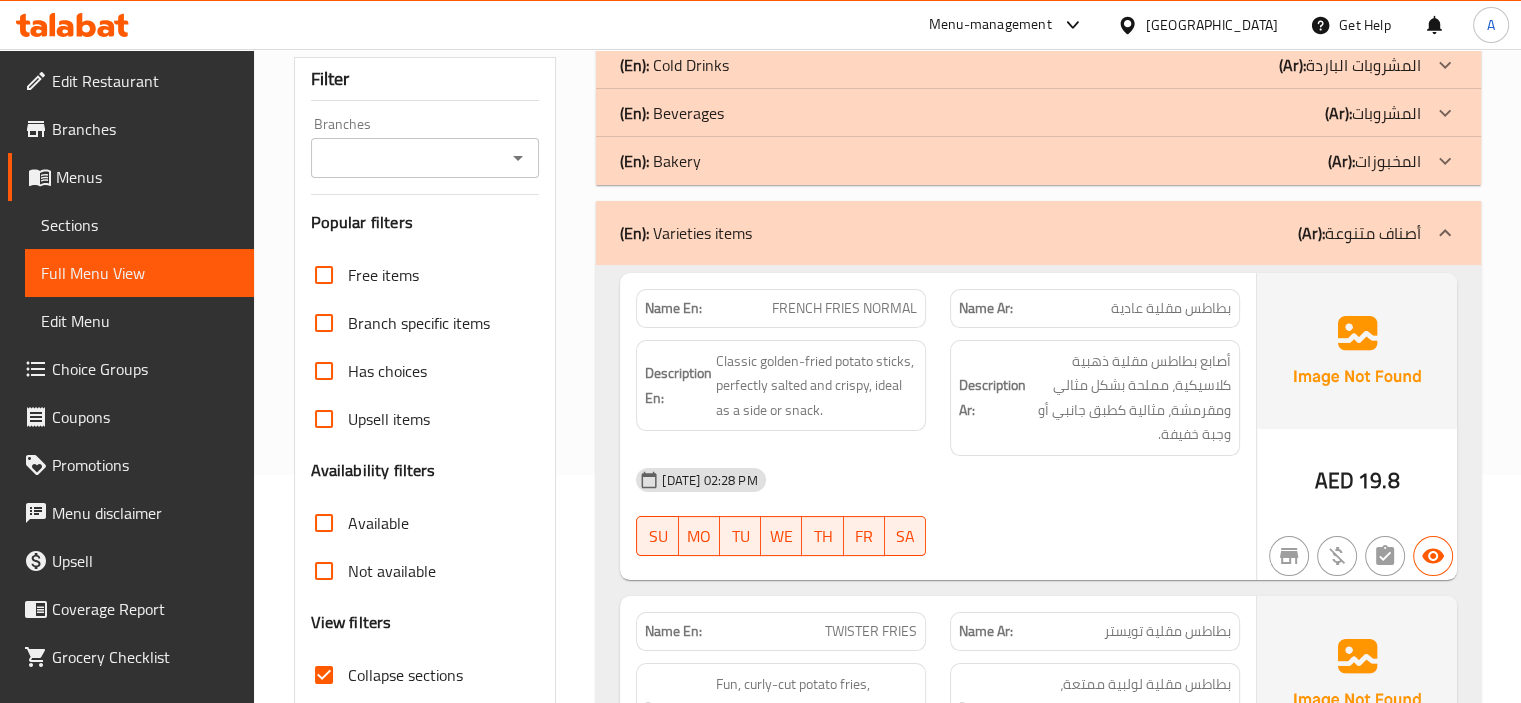 click on "FRENCH FRIES NORMAL" at bounding box center [844, 308] 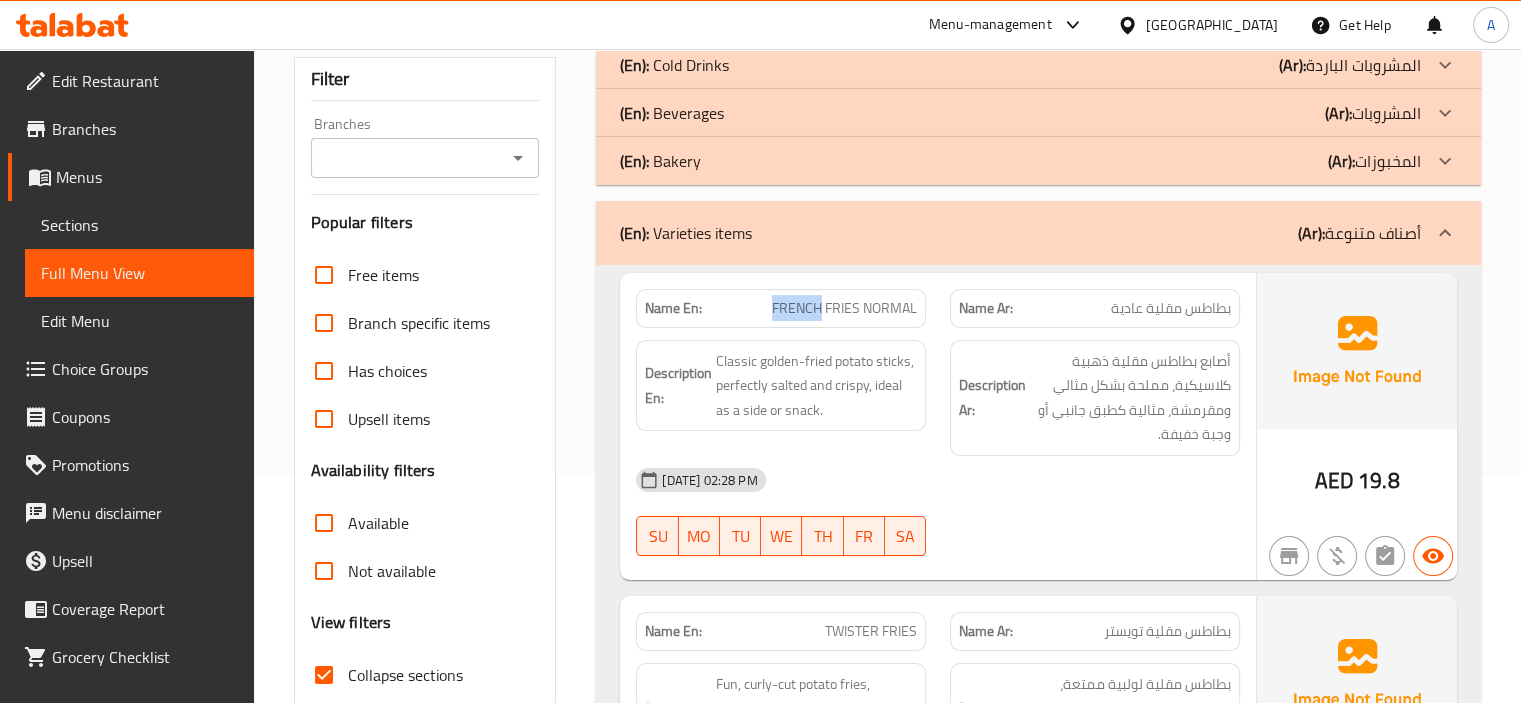 click on "FRENCH FRIES NORMAL" at bounding box center (844, 308) 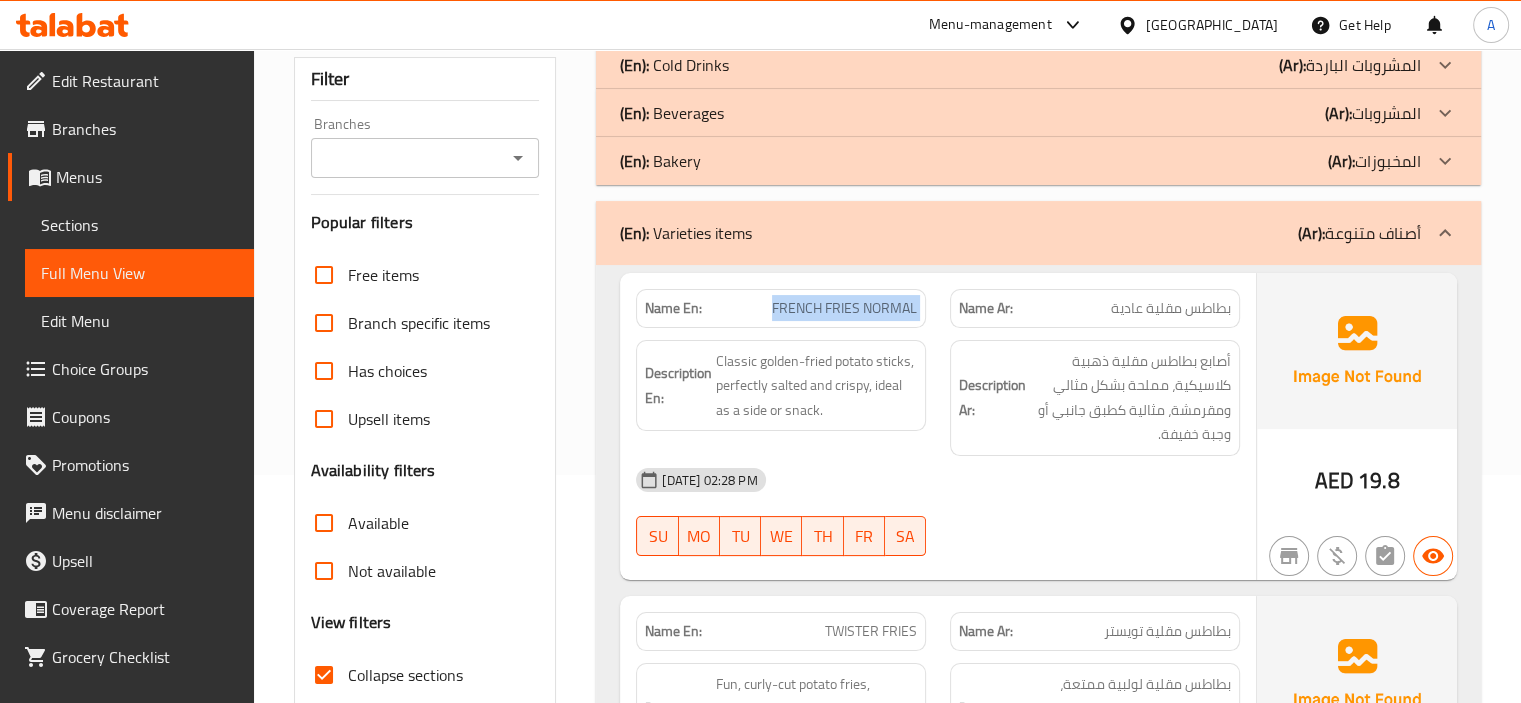 click on "FRENCH FRIES NORMAL" at bounding box center [844, 308] 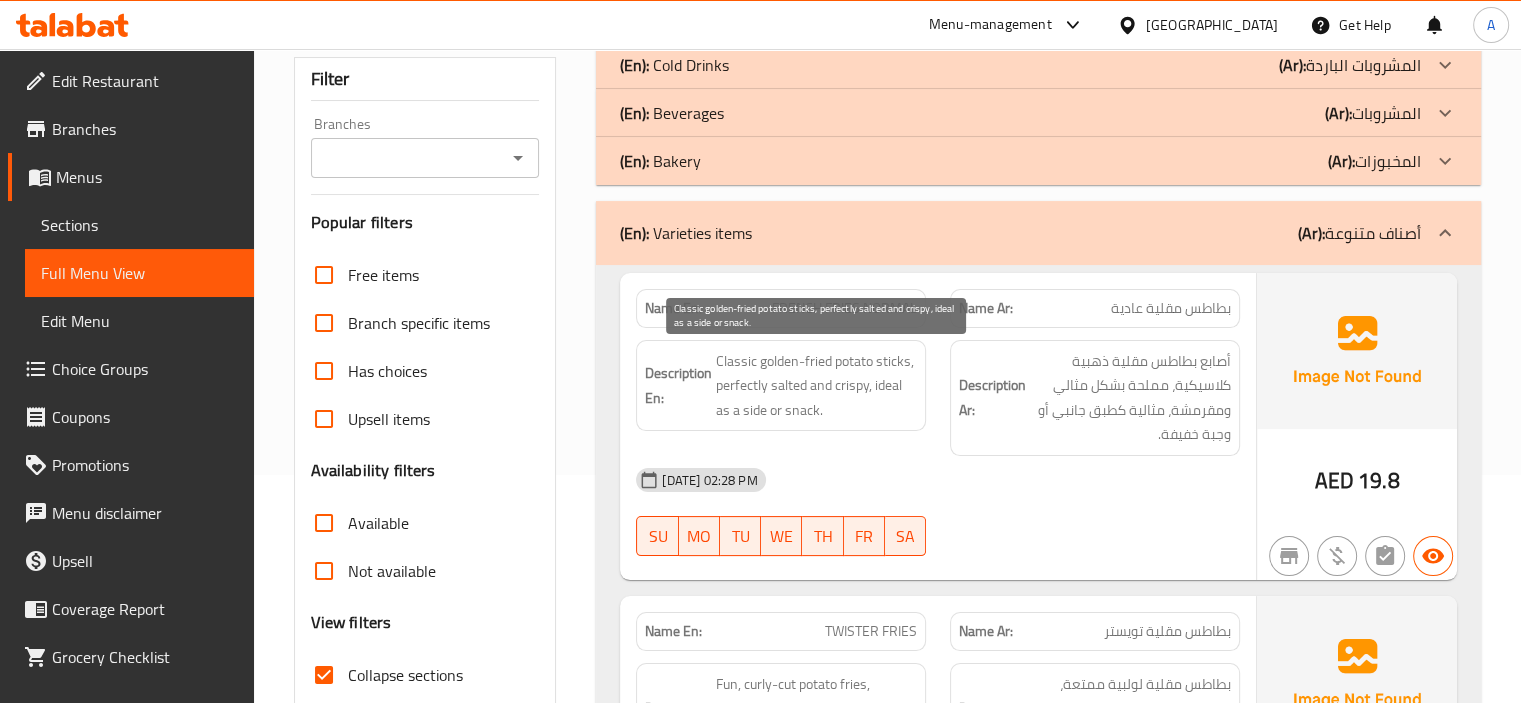 click on "Classic golden-fried potato sticks, perfectly salted and crispy, ideal as a side or snack." at bounding box center [816, 386] 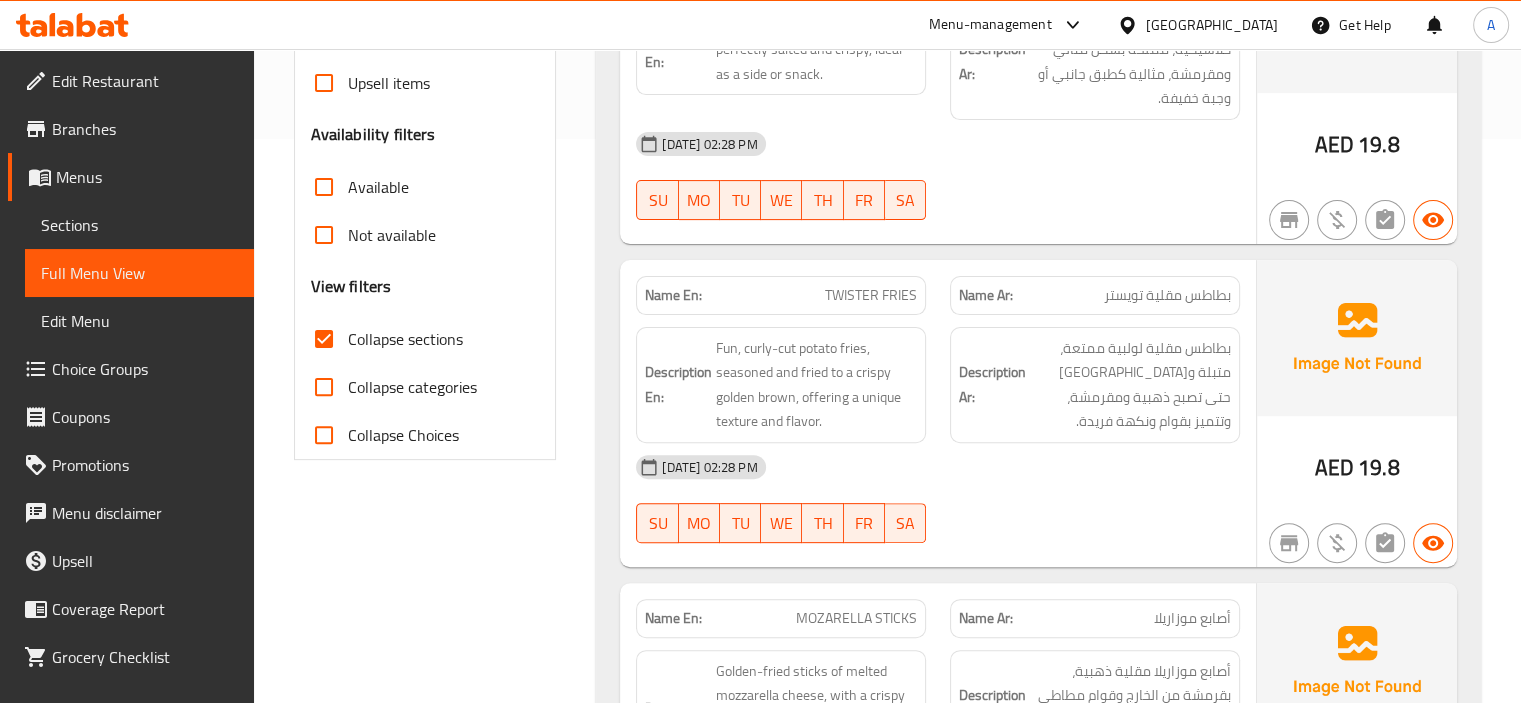 scroll, scrollTop: 564, scrollLeft: 0, axis: vertical 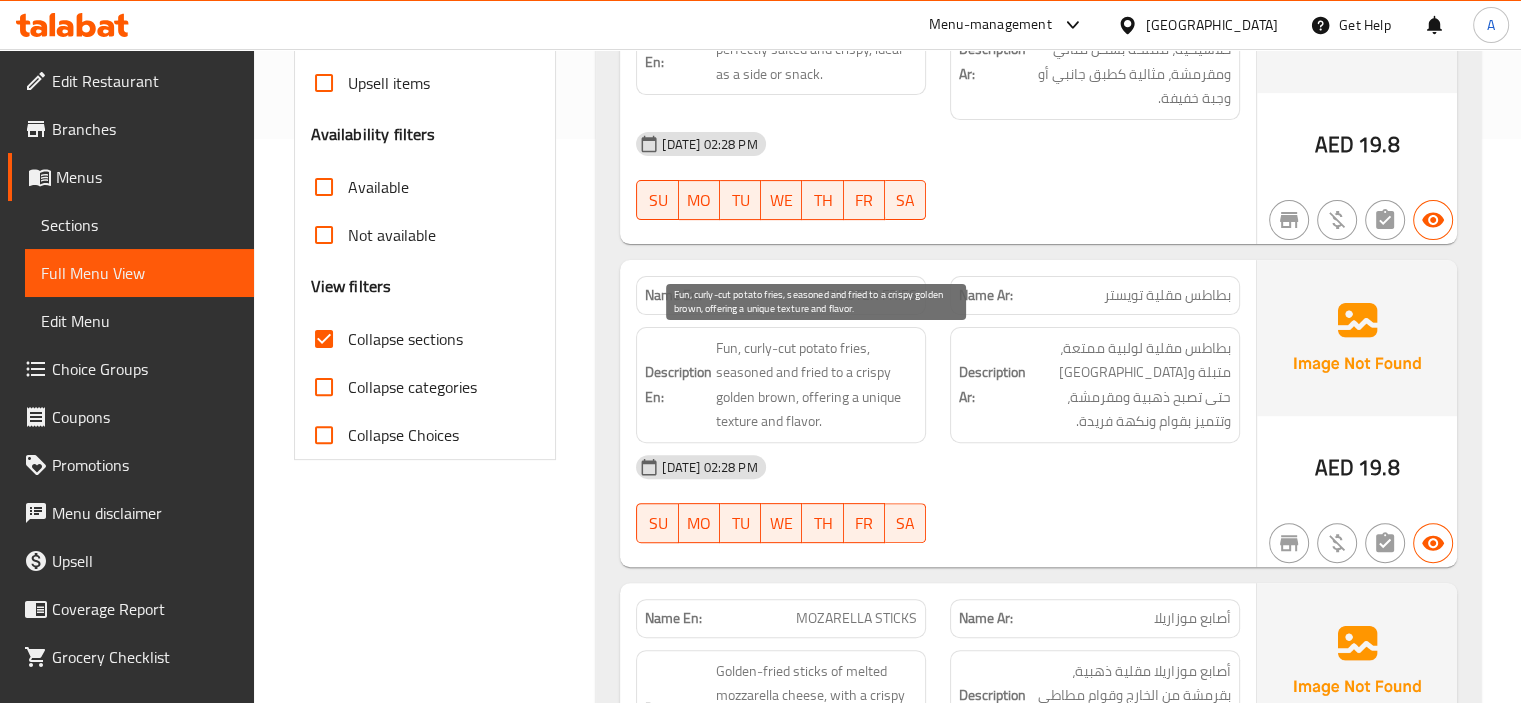 click on "Fun, curly-cut potato fries, seasoned and fried to a crispy golden brown, offering a unique texture and flavor." at bounding box center (816, 385) 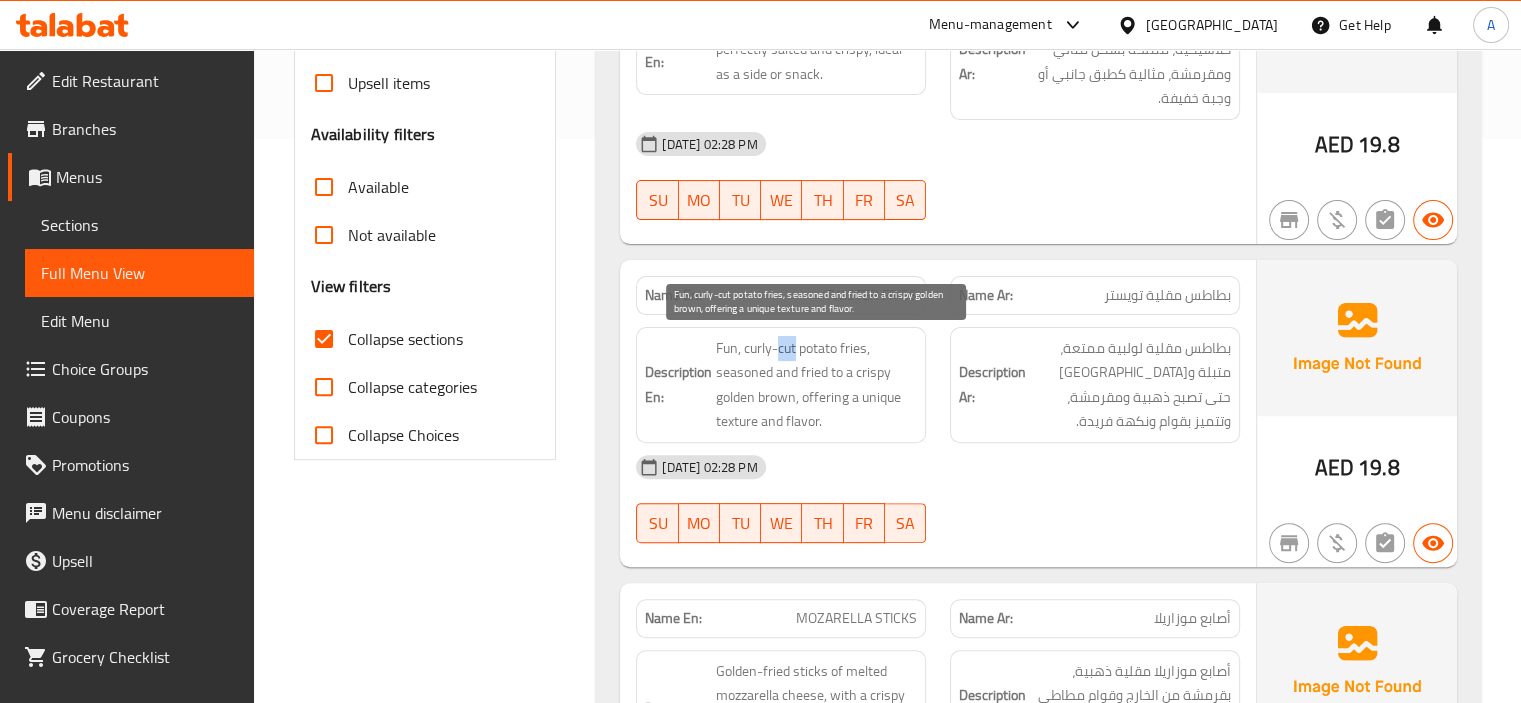 click on "Fun, curly-cut potato fries, seasoned and fried to a crispy golden brown, offering a unique texture and flavor." at bounding box center (816, 385) 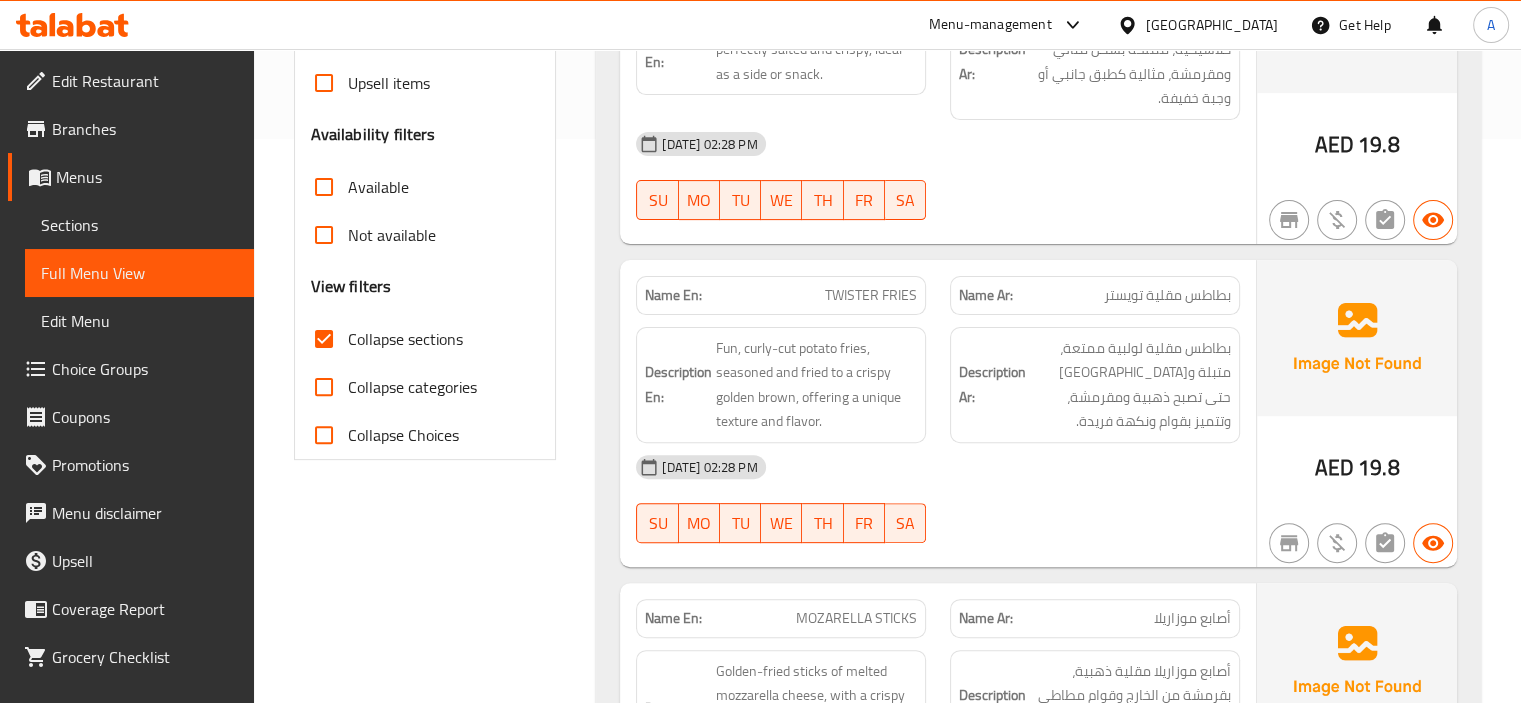click on "TWISTER FRIES" at bounding box center [871, 295] 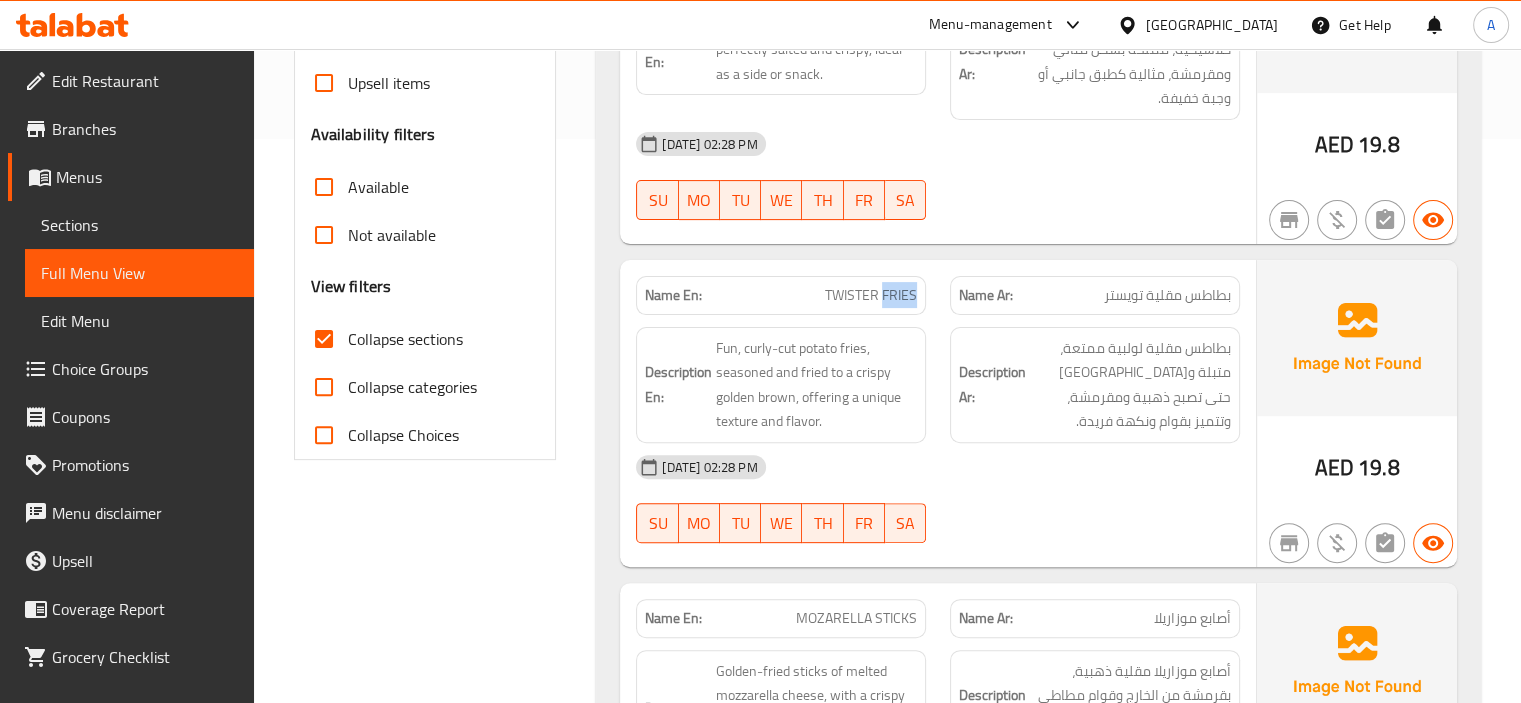 click on "TWISTER FRIES" at bounding box center [871, 295] 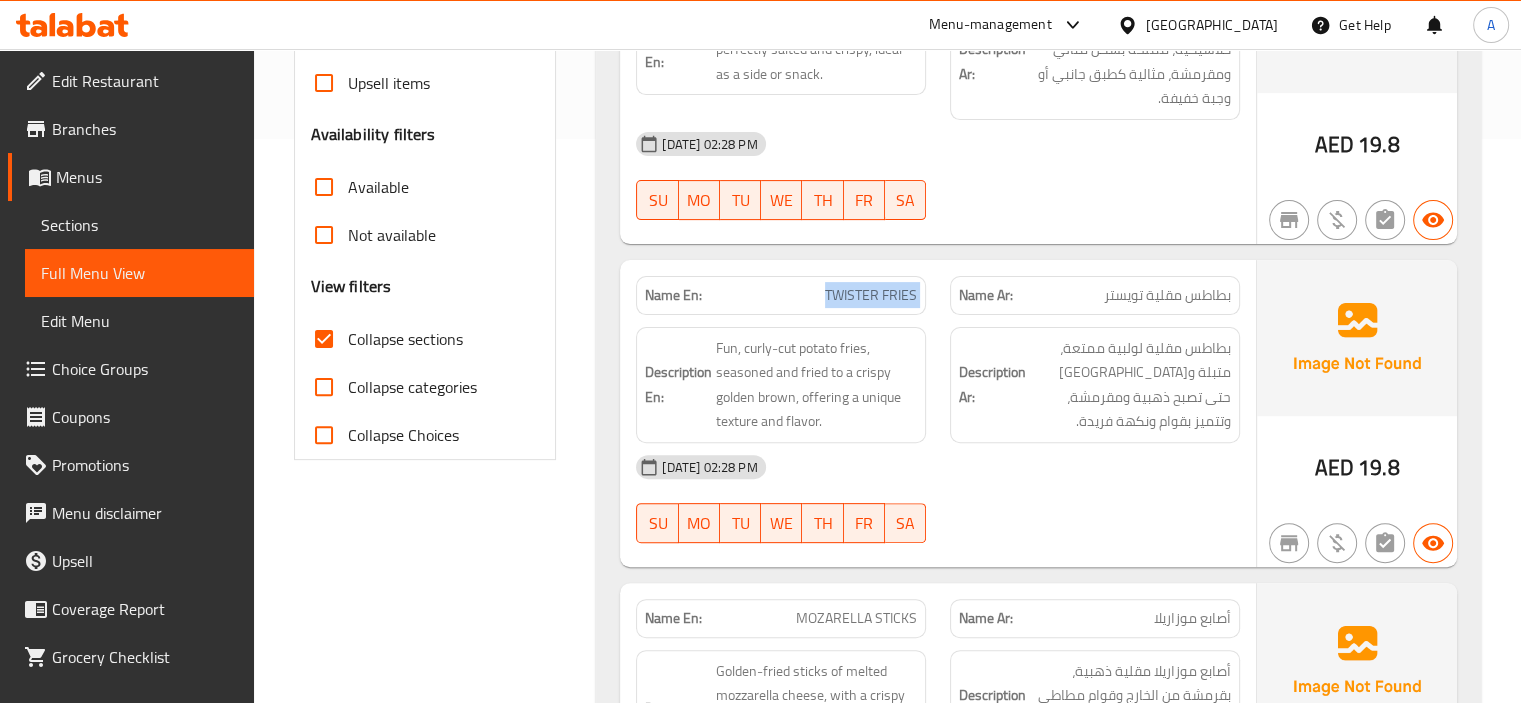 copy on "TWISTER FRIES" 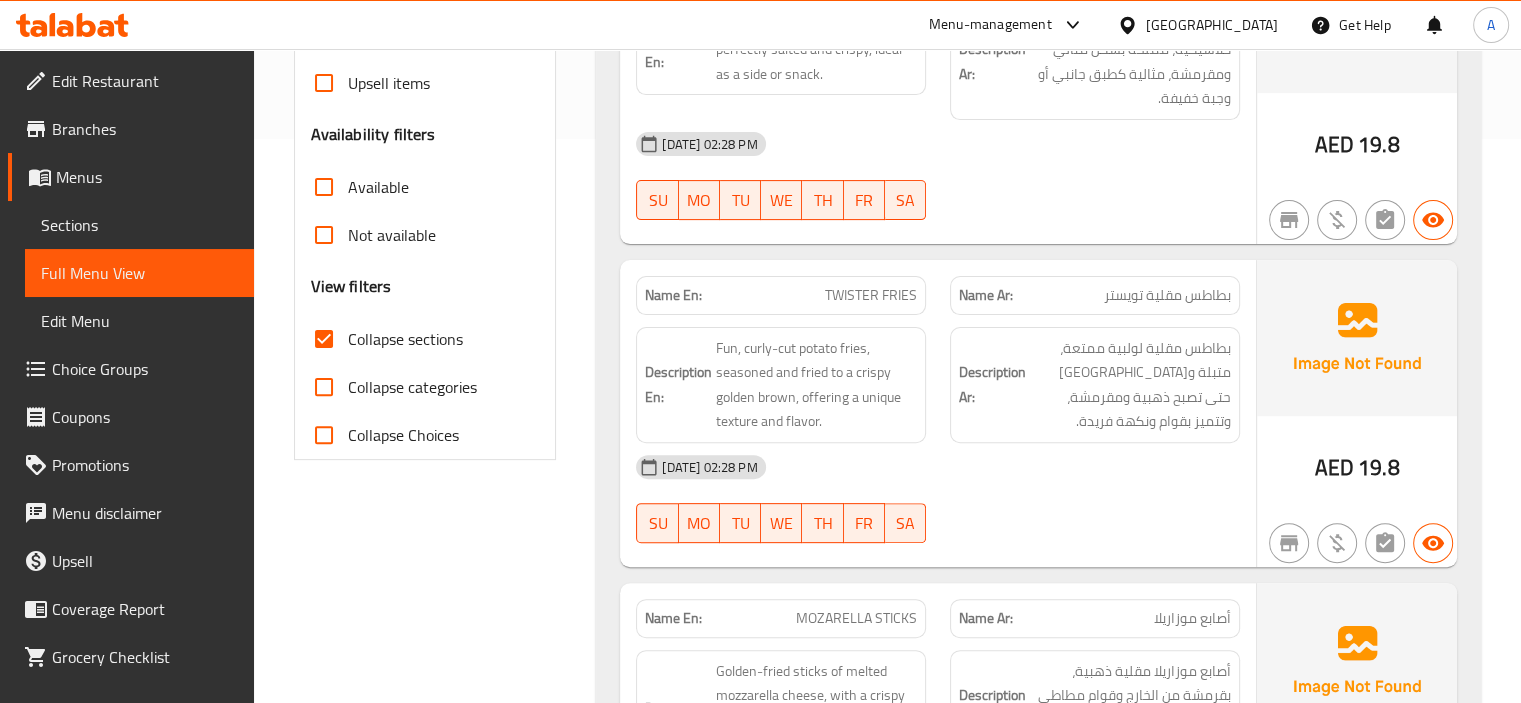click on "Filter Branches Branches Popular filters Free items Branch specific items Has choices Upsell items Availability filters Available Not available View filters Collapse sections Collapse categories Collapse Choices" at bounding box center (433, 6579) 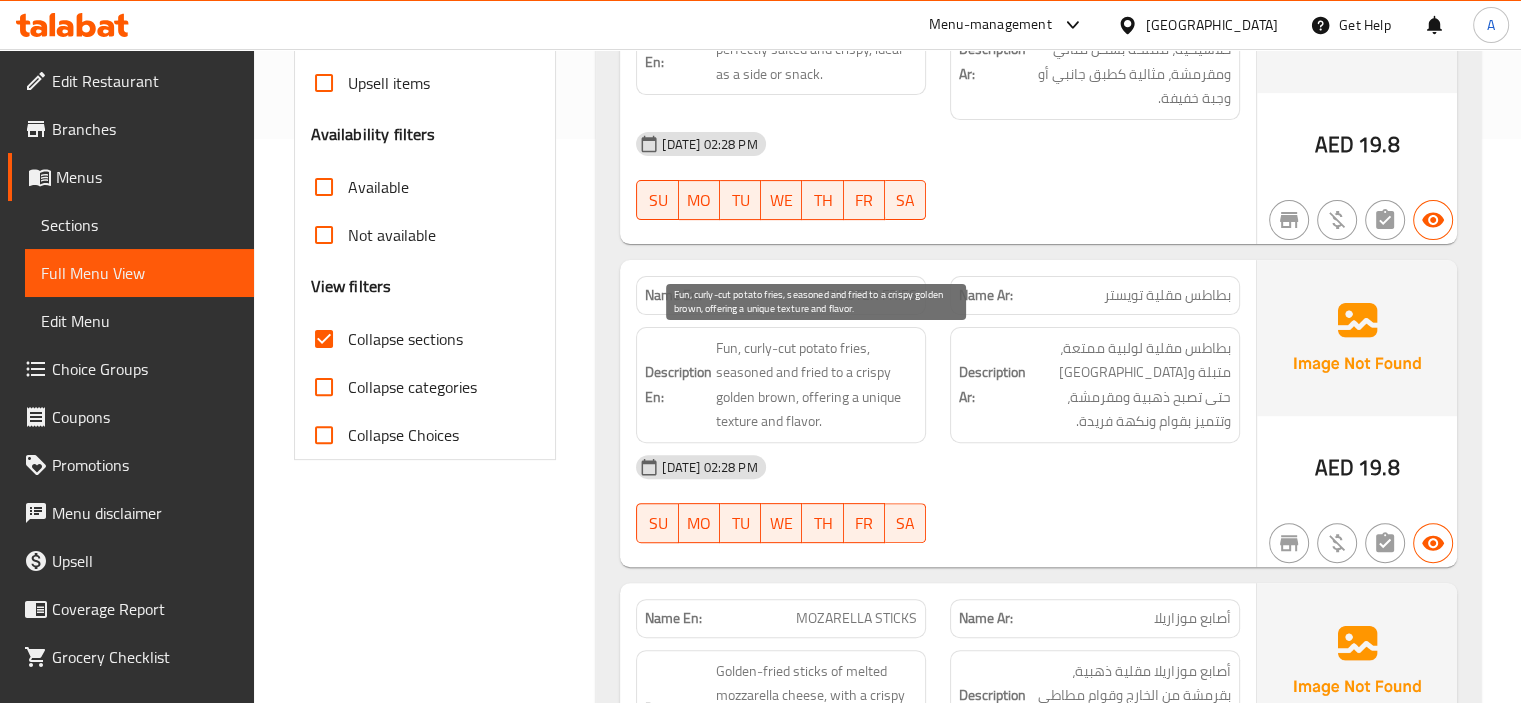 click on "Fun, curly-cut potato fries, seasoned and fried to a crispy golden brown, offering a unique texture and flavor." at bounding box center [816, 385] 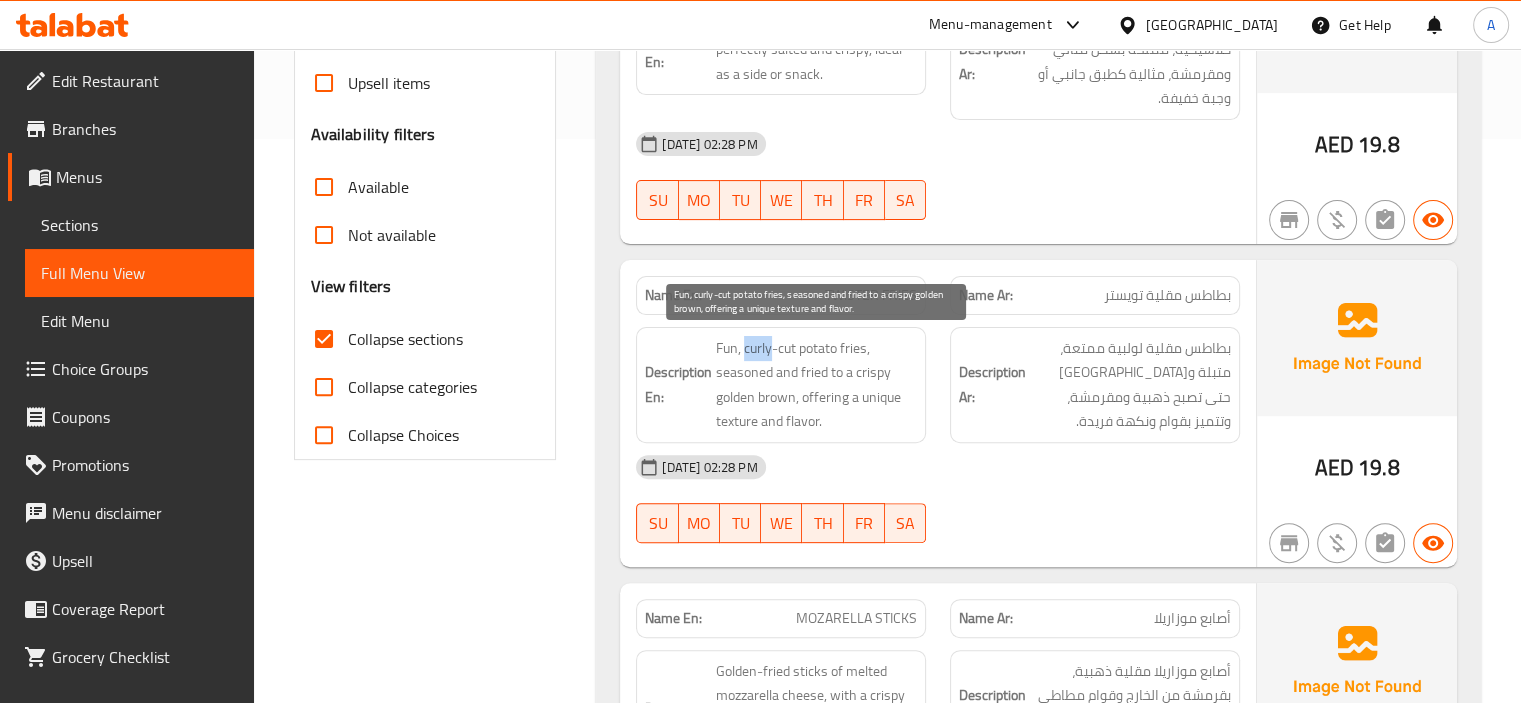 copy on "curly" 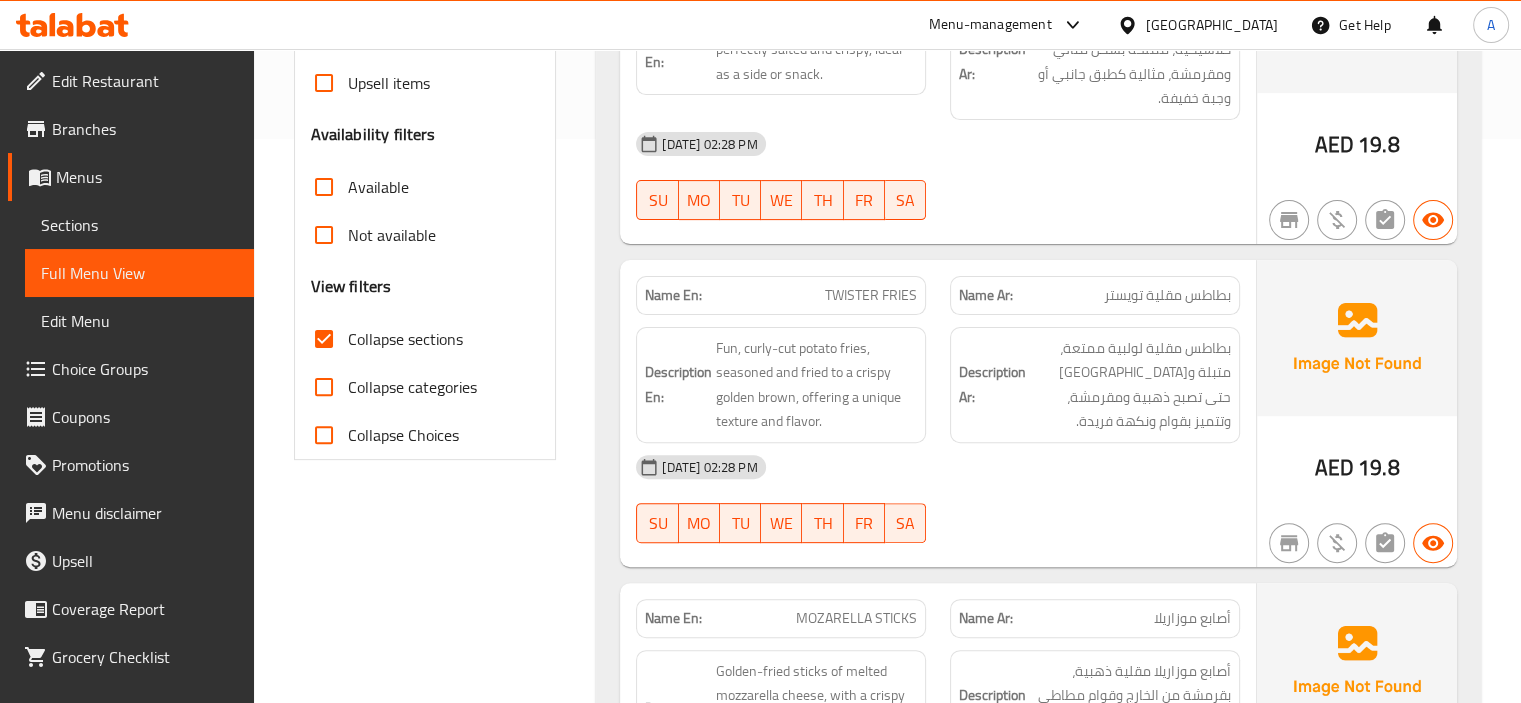 click on "10-07-2025 02:28 PM" at bounding box center [938, 467] 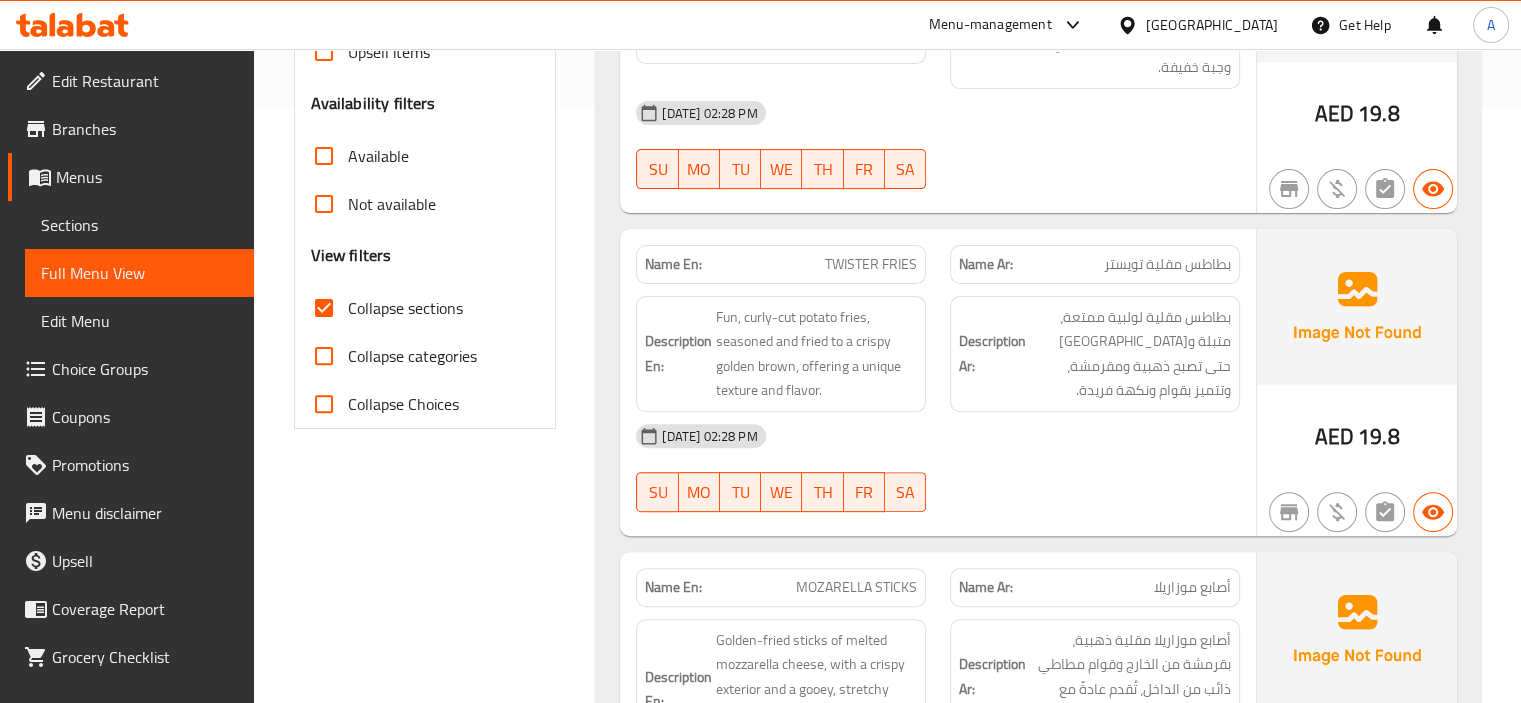 scroll, scrollTop: 600, scrollLeft: 0, axis: vertical 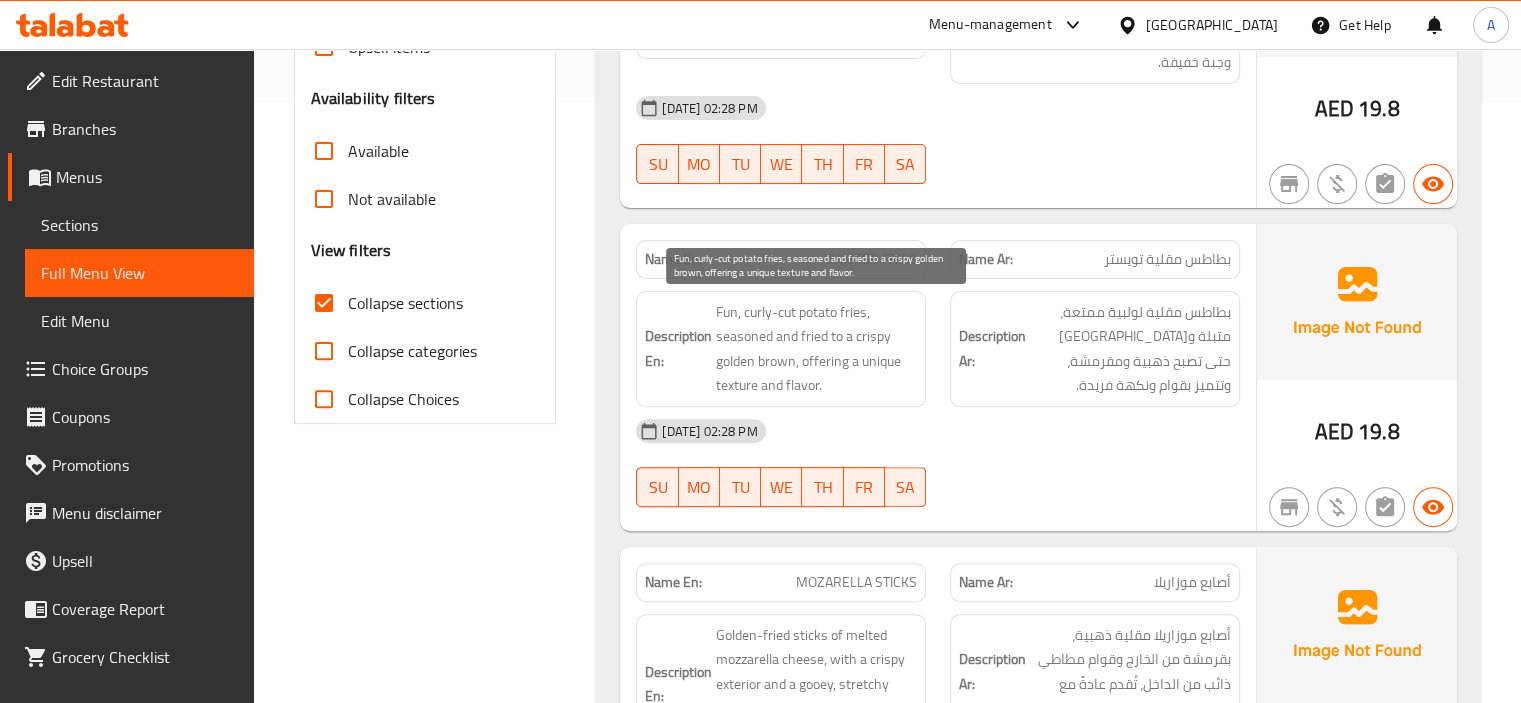 click on "Fun, curly-cut potato fries, seasoned and fried to a crispy golden brown, offering a unique texture and flavor." at bounding box center (816, 349) 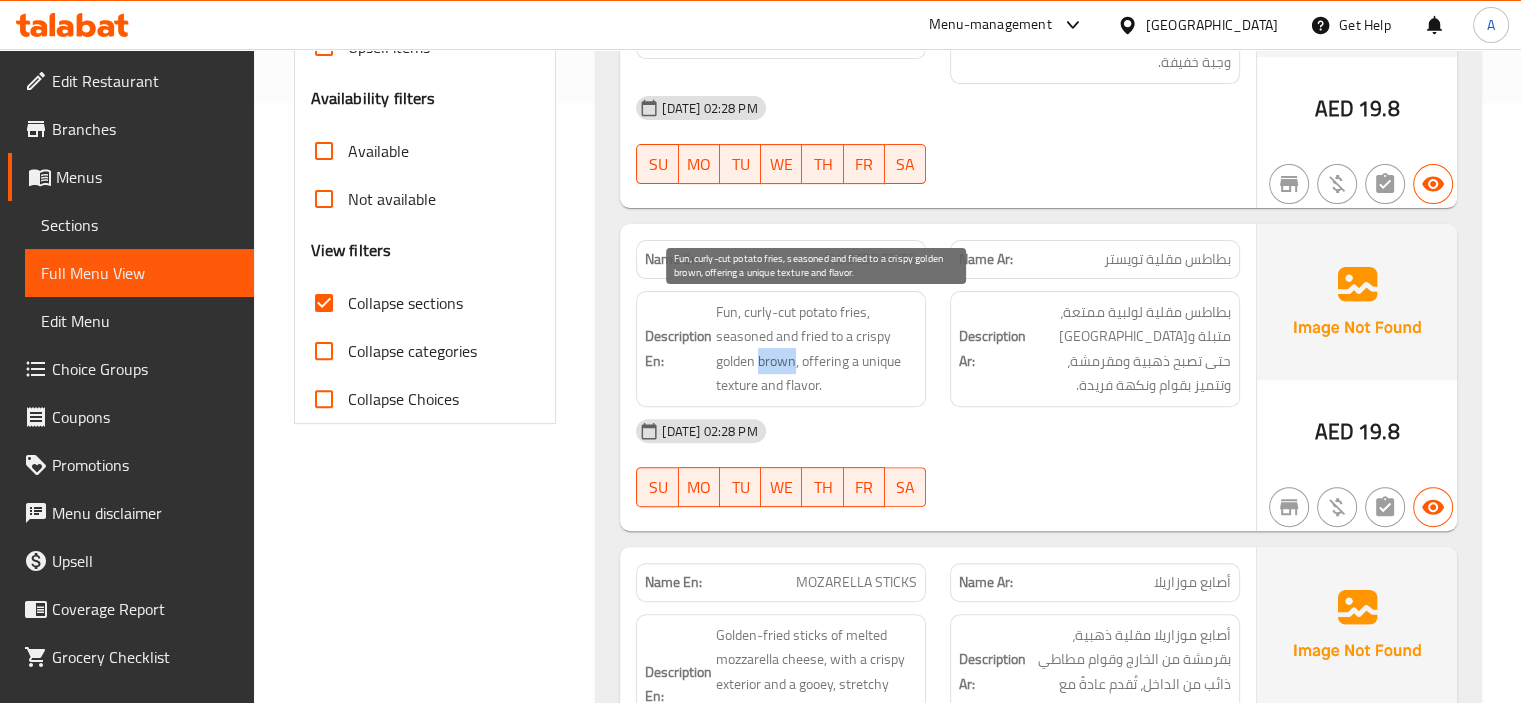 click on "Fun, curly-cut potato fries, seasoned and fried to a crispy golden brown, offering a unique texture and flavor." at bounding box center (816, 349) 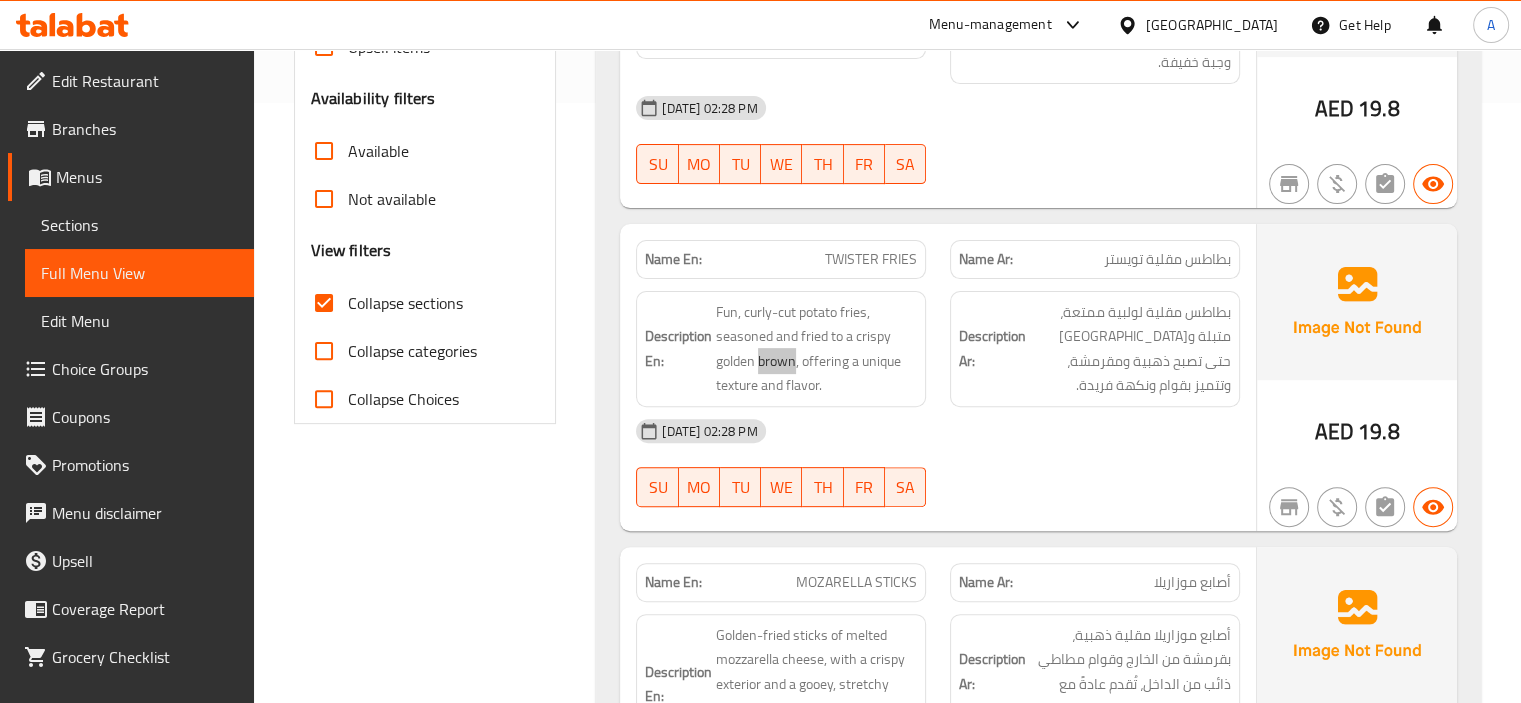 scroll, scrollTop: 772, scrollLeft: 0, axis: vertical 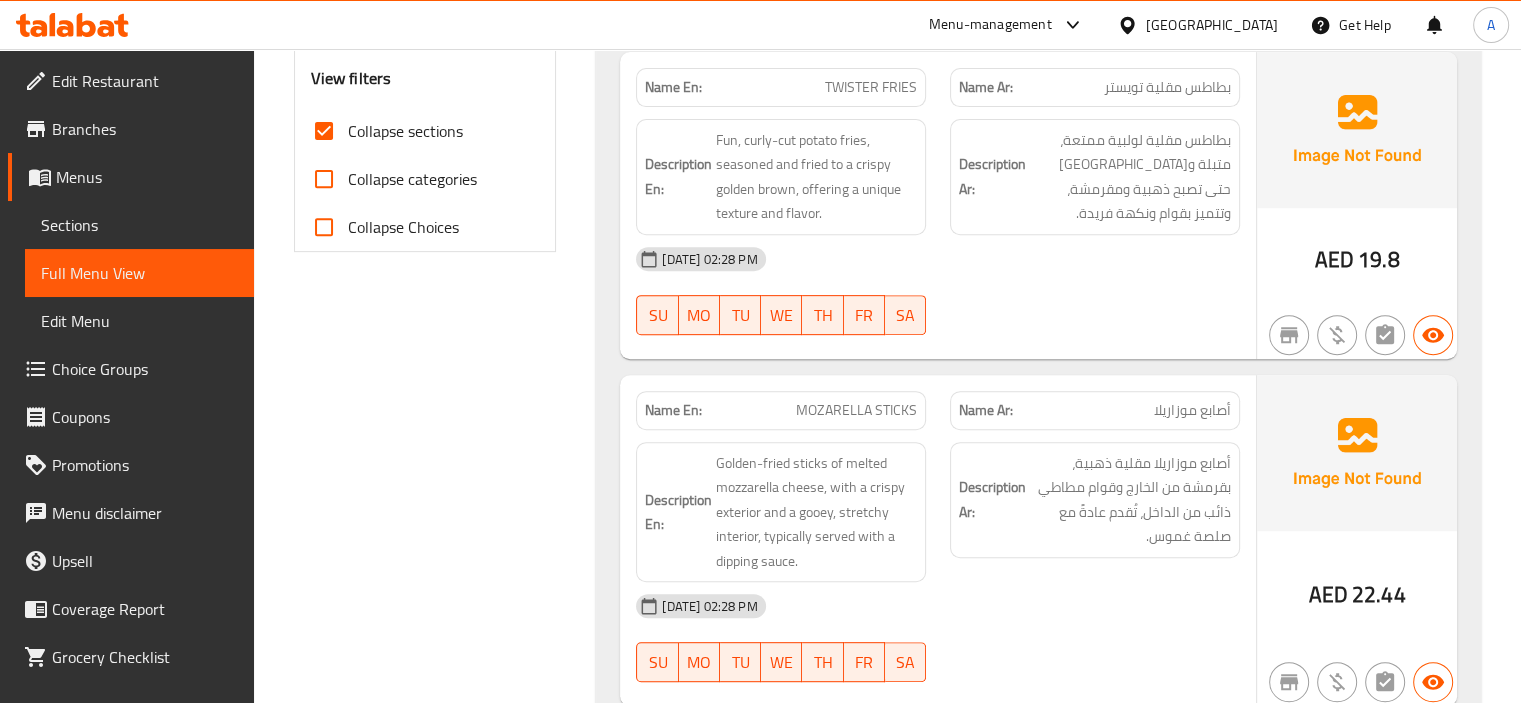 click on "10-07-2025 02:28 PM" at bounding box center [938, 259] 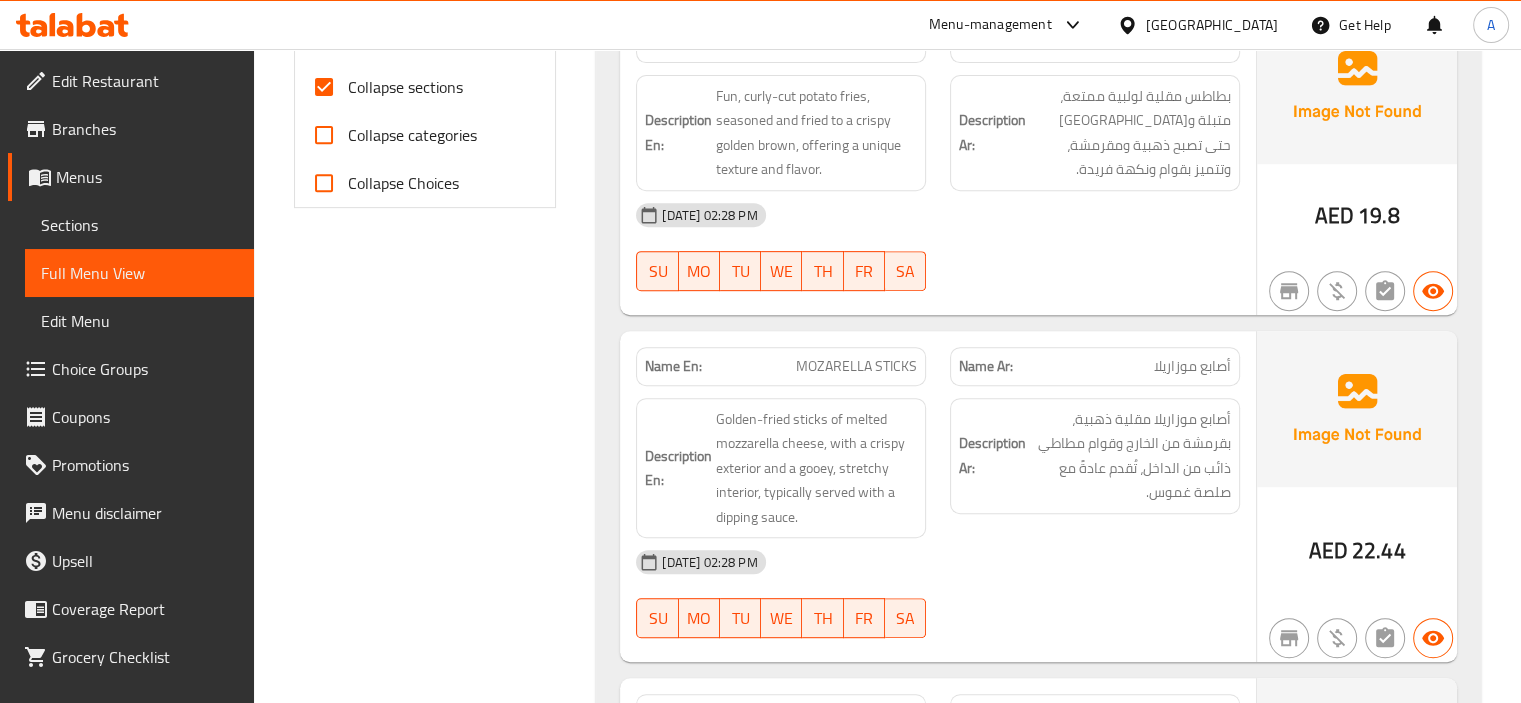 scroll, scrollTop: 840, scrollLeft: 0, axis: vertical 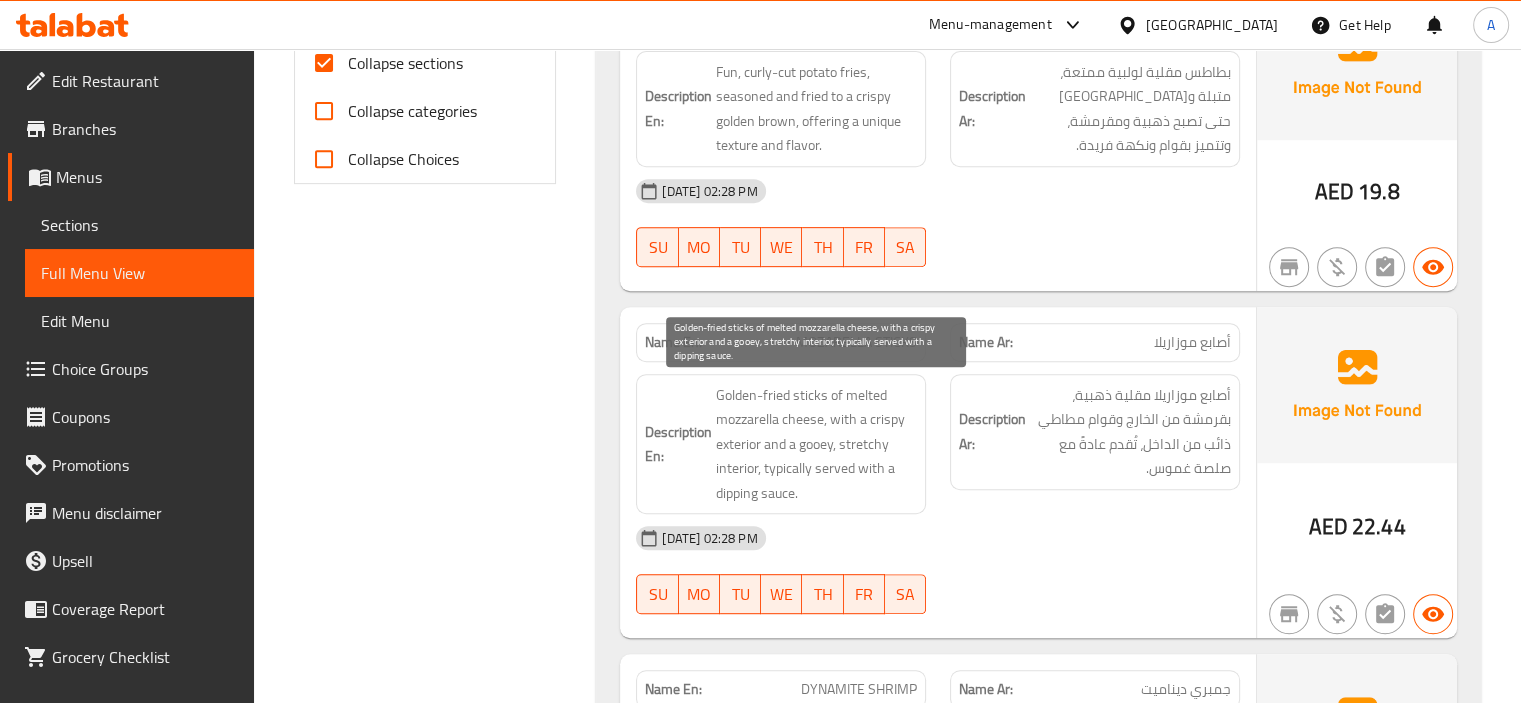 click on "Golden-fried sticks of melted mozzarella cheese, with a crispy exterior and a gooey, stretchy interior, typically served with a dipping sauce." at bounding box center (816, 444) 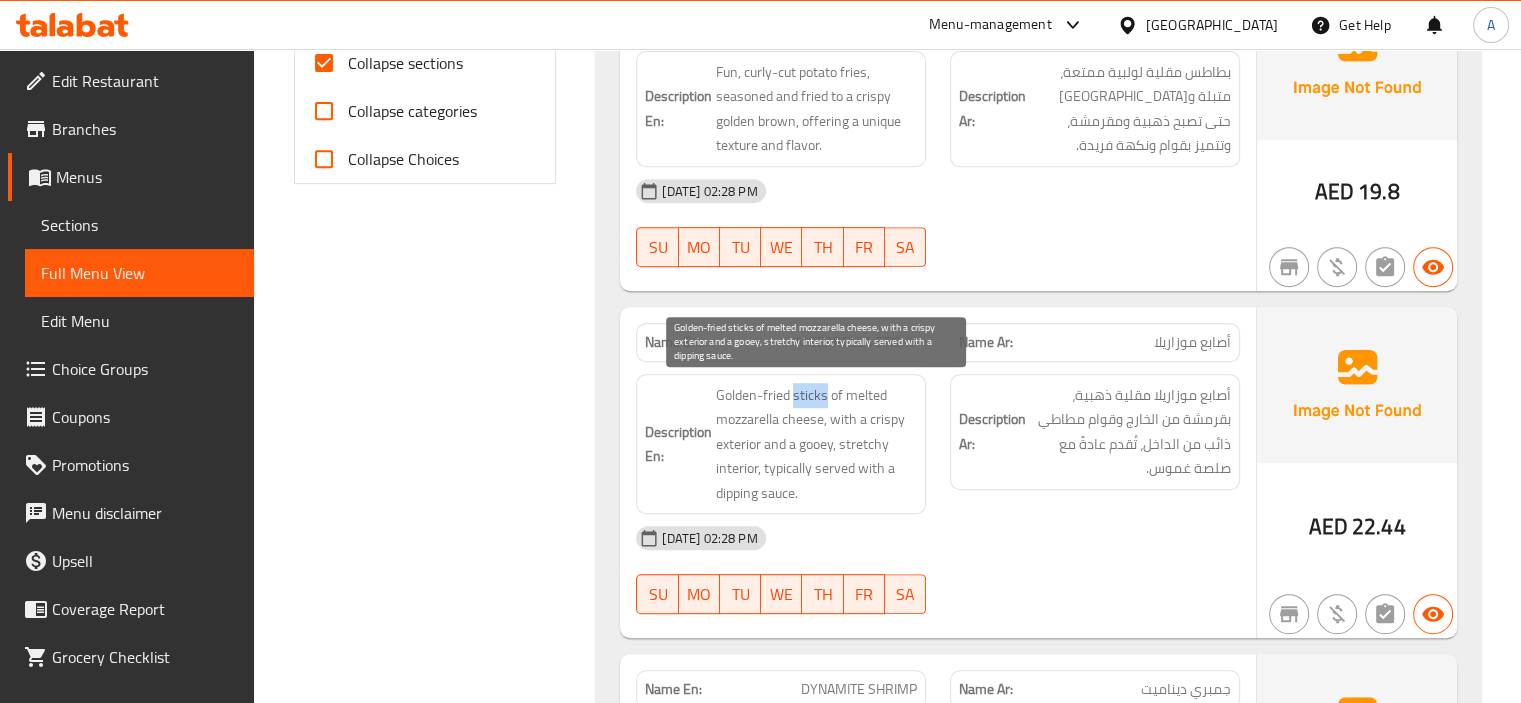click on "Golden-fried sticks of melted mozzarella cheese, with a crispy exterior and a gooey, stretchy interior, typically served with a dipping sauce." at bounding box center [816, 444] 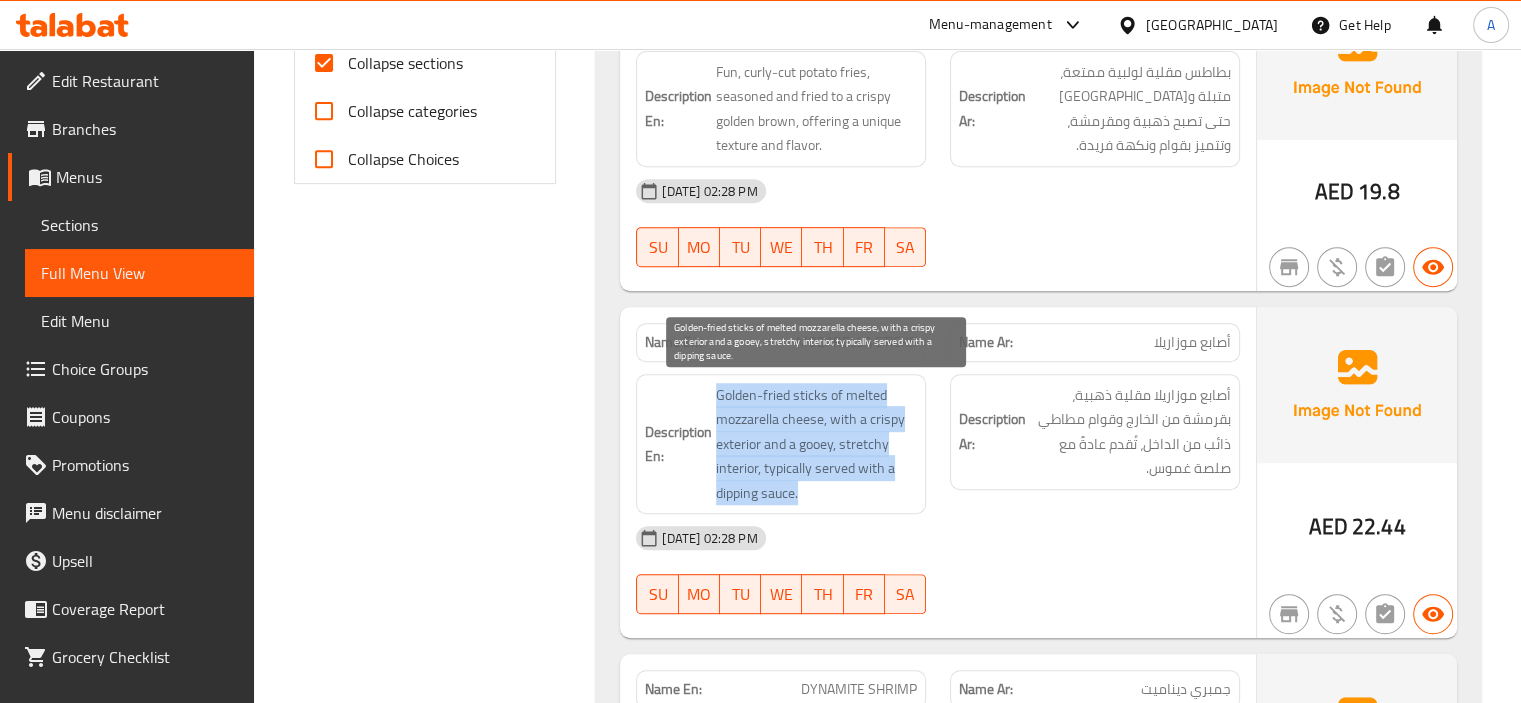 click on "Golden-fried sticks of melted mozzarella cheese, with a crispy exterior and a gooey, stretchy interior, typically served with a dipping sauce." at bounding box center [816, 444] 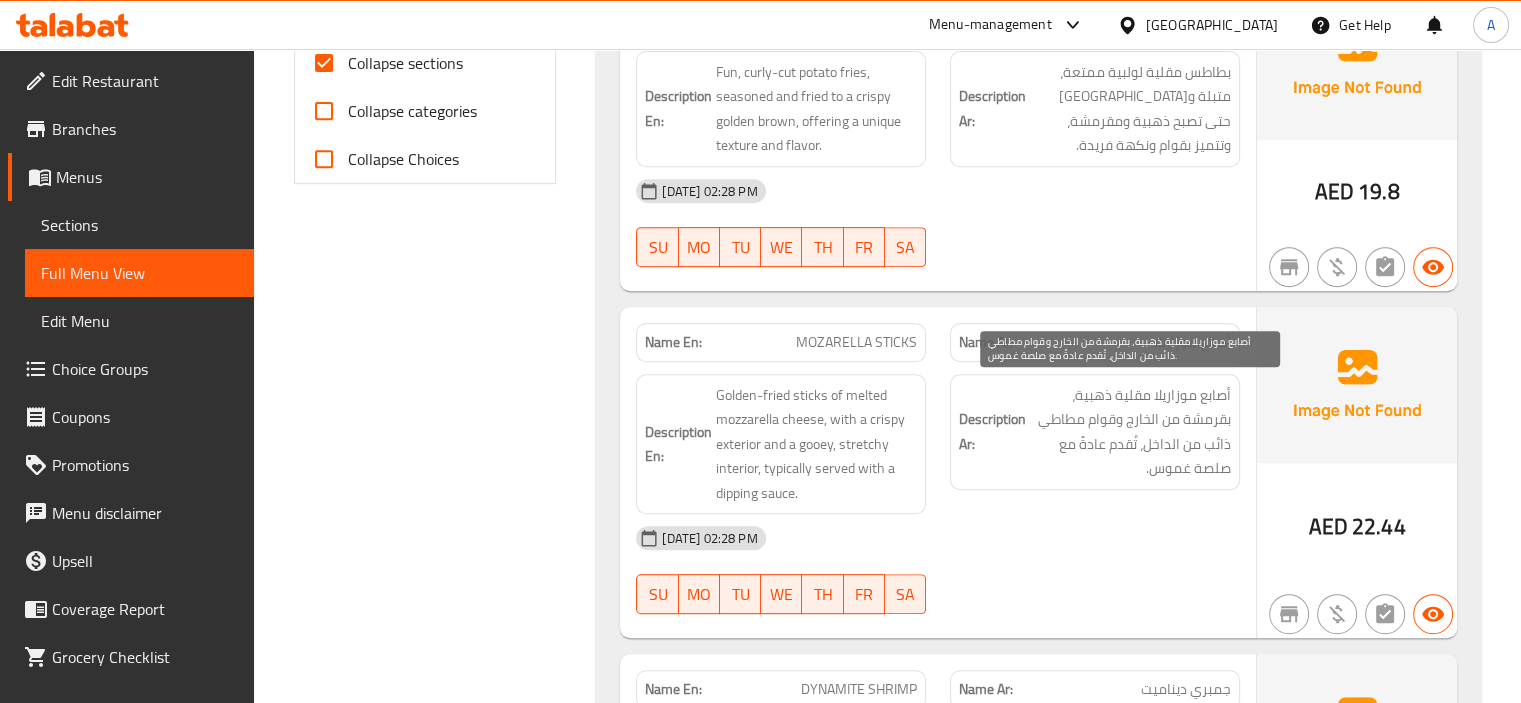 click on "أصابع موزاريلا مقلية ذهبية، بقرمشة من الخارج وقوام مطاطي ذائب من الداخل، تُقدم عادةً مع صلصة غموس." at bounding box center (1130, 432) 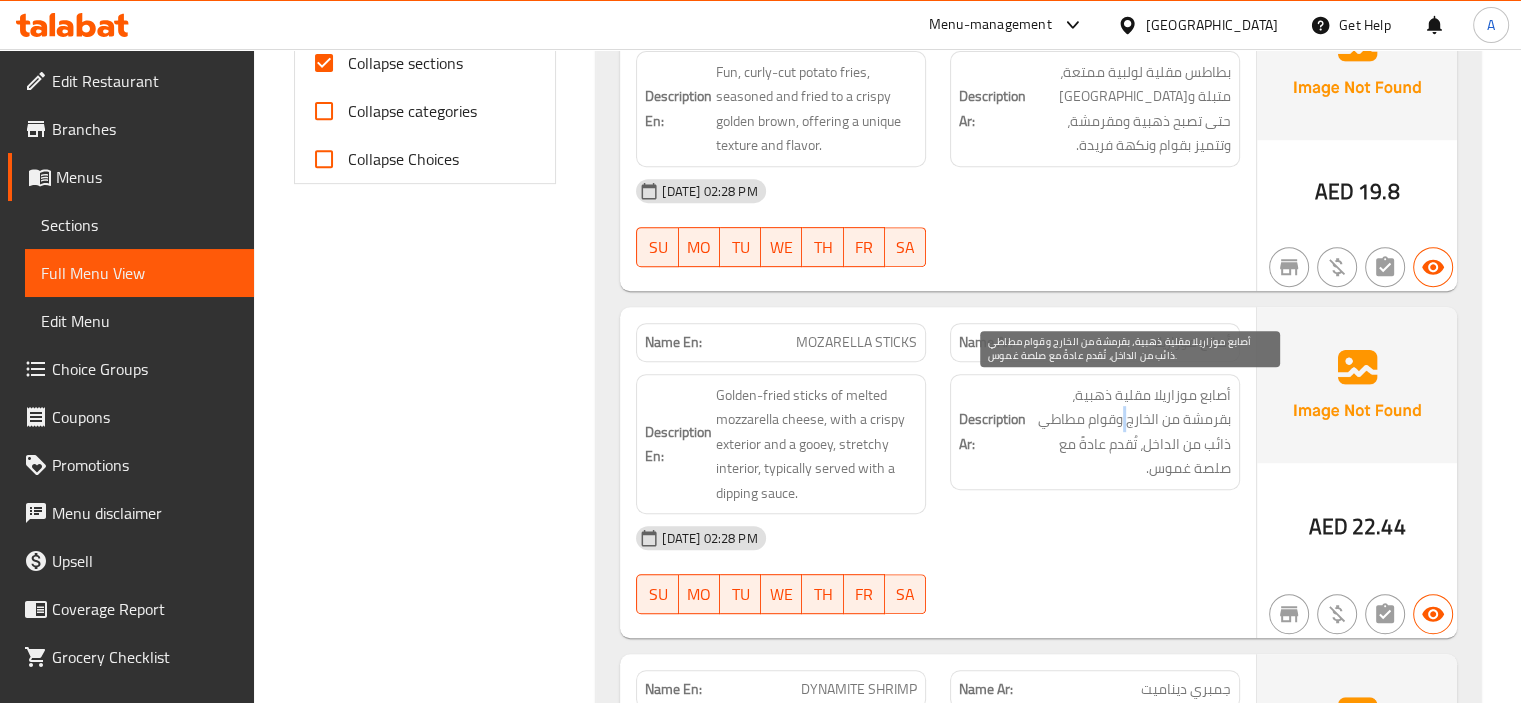 click on "أصابع موزاريلا مقلية ذهبية، بقرمشة من الخارج وقوام مطاطي ذائب من الداخل، تُقدم عادةً مع صلصة غموس." at bounding box center (1130, 432) 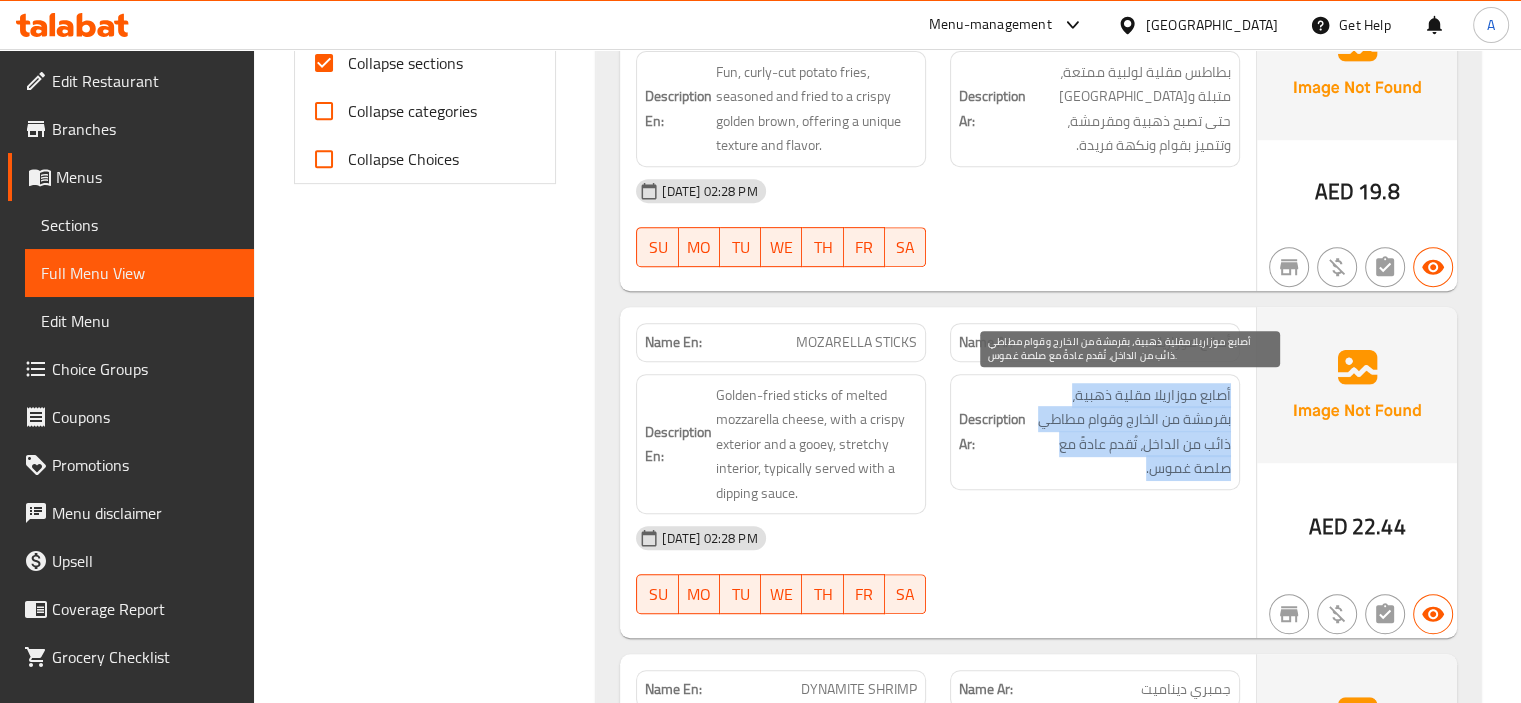 click on "أصابع موزاريلا مقلية ذهبية، بقرمشة من الخارج وقوام مطاطي ذائب من الداخل، تُقدم عادةً مع صلصة غموس." at bounding box center [1130, 432] 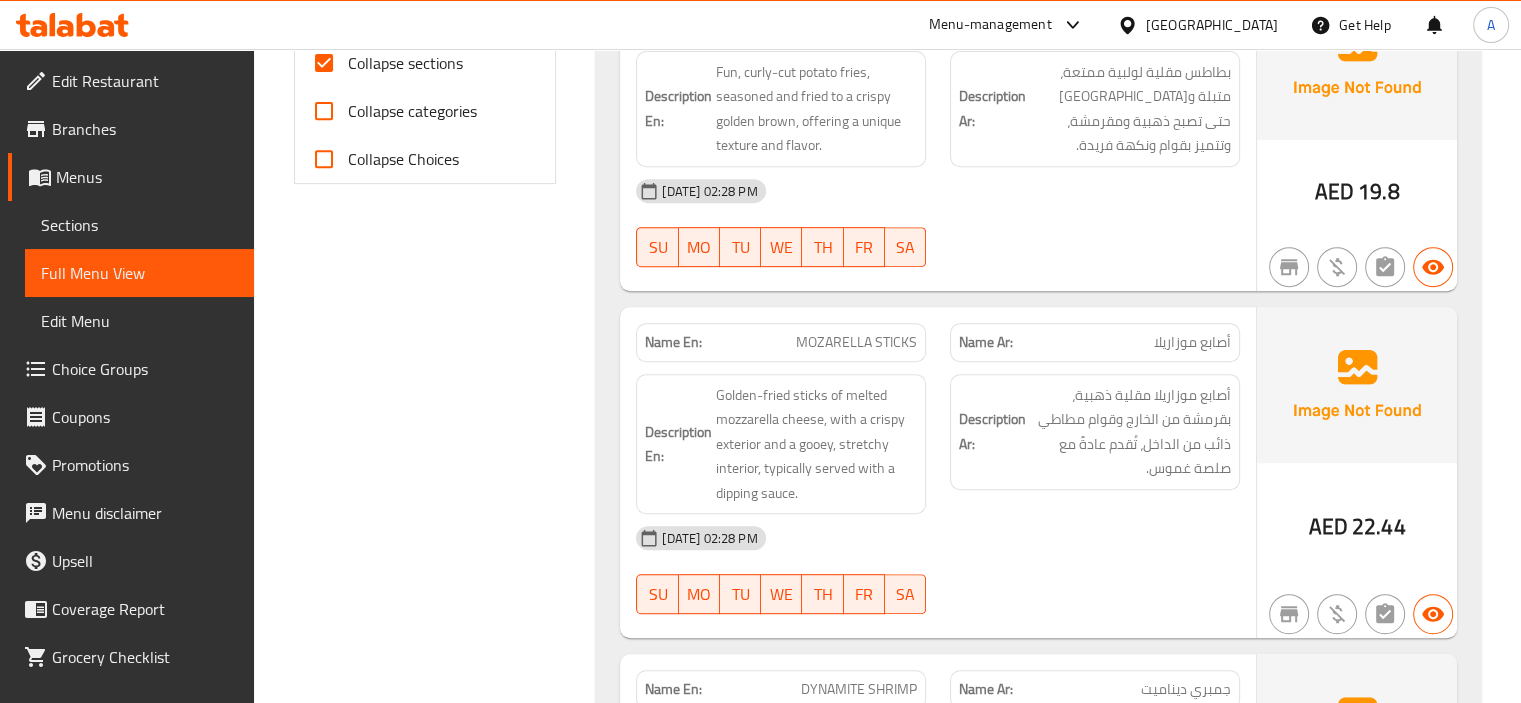 click on "Filter Branches Branches Popular filters Free items Branch specific items Has choices Upsell items Availability filters Available Not available View filters Collapse sections Collapse categories Collapse Choices" at bounding box center [433, 6303] 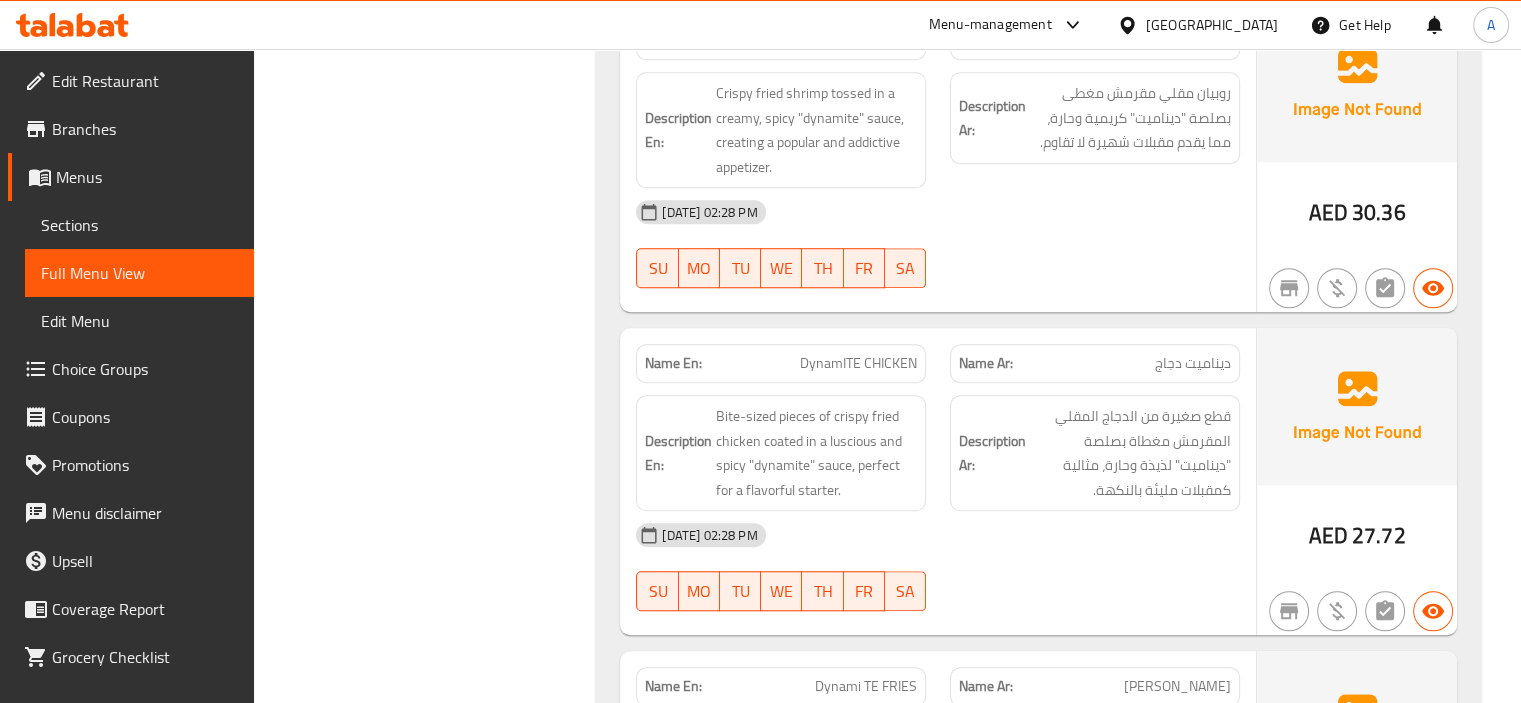 scroll, scrollTop: 1491, scrollLeft: 0, axis: vertical 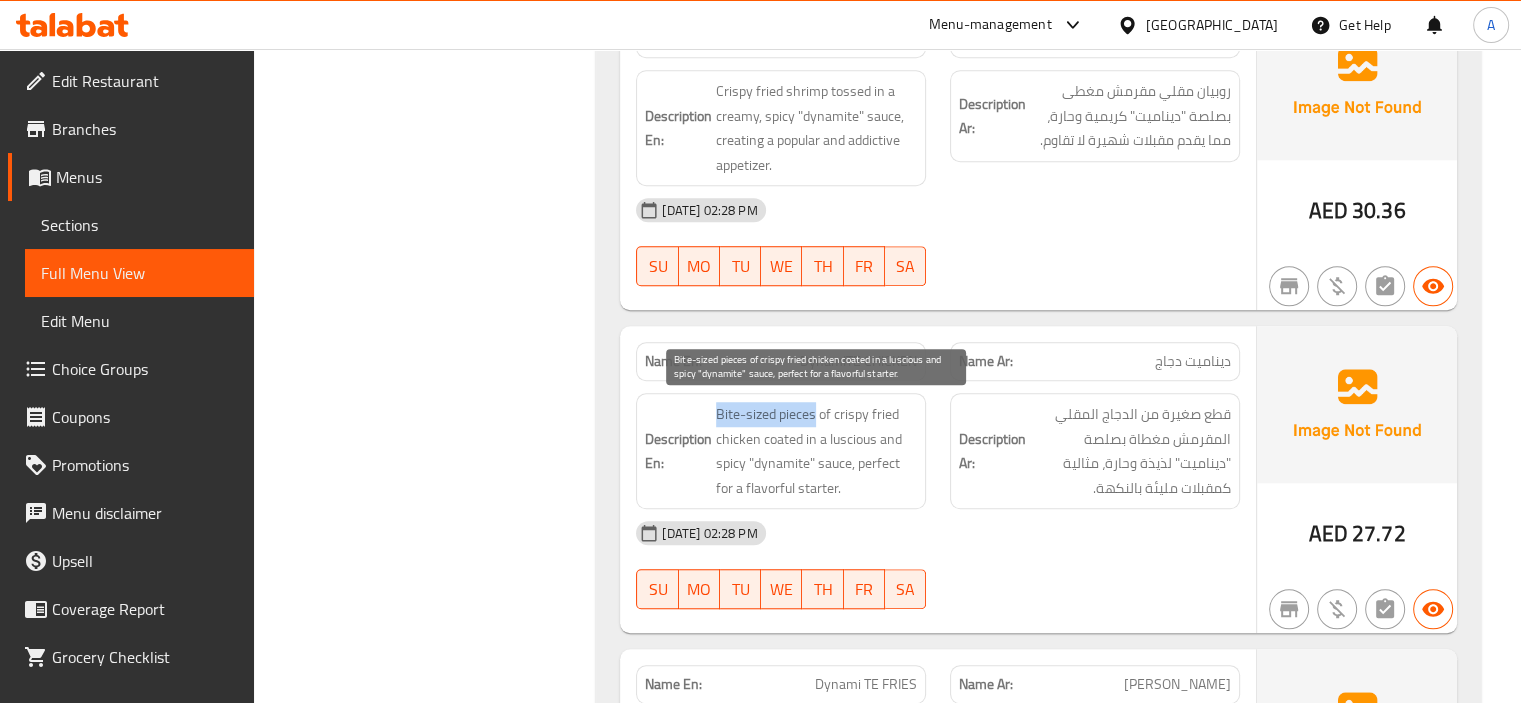 drag, startPoint x: 717, startPoint y: 411, endPoint x: 813, endPoint y: 418, distance: 96.25487 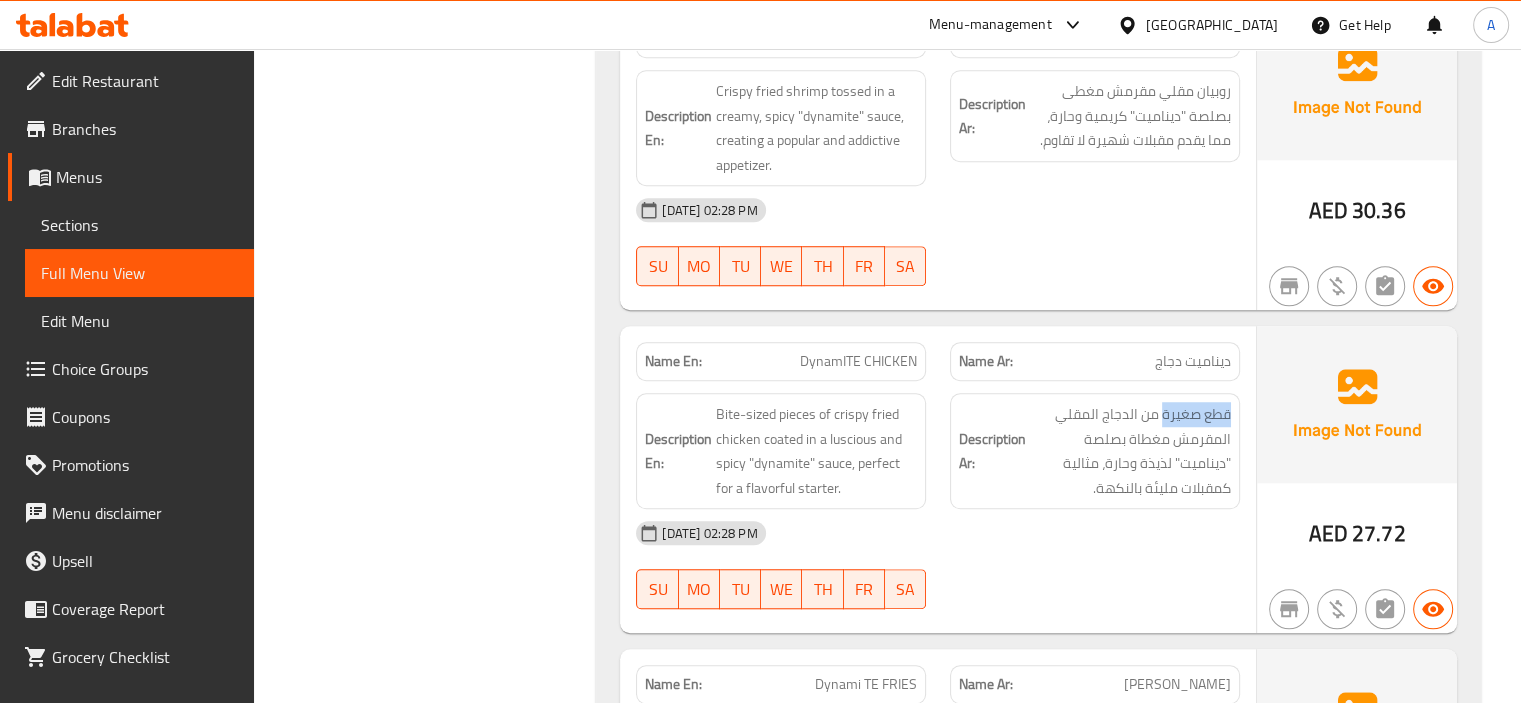 drag, startPoint x: 1164, startPoint y: 405, endPoint x: 1247, endPoint y: 401, distance: 83.09633 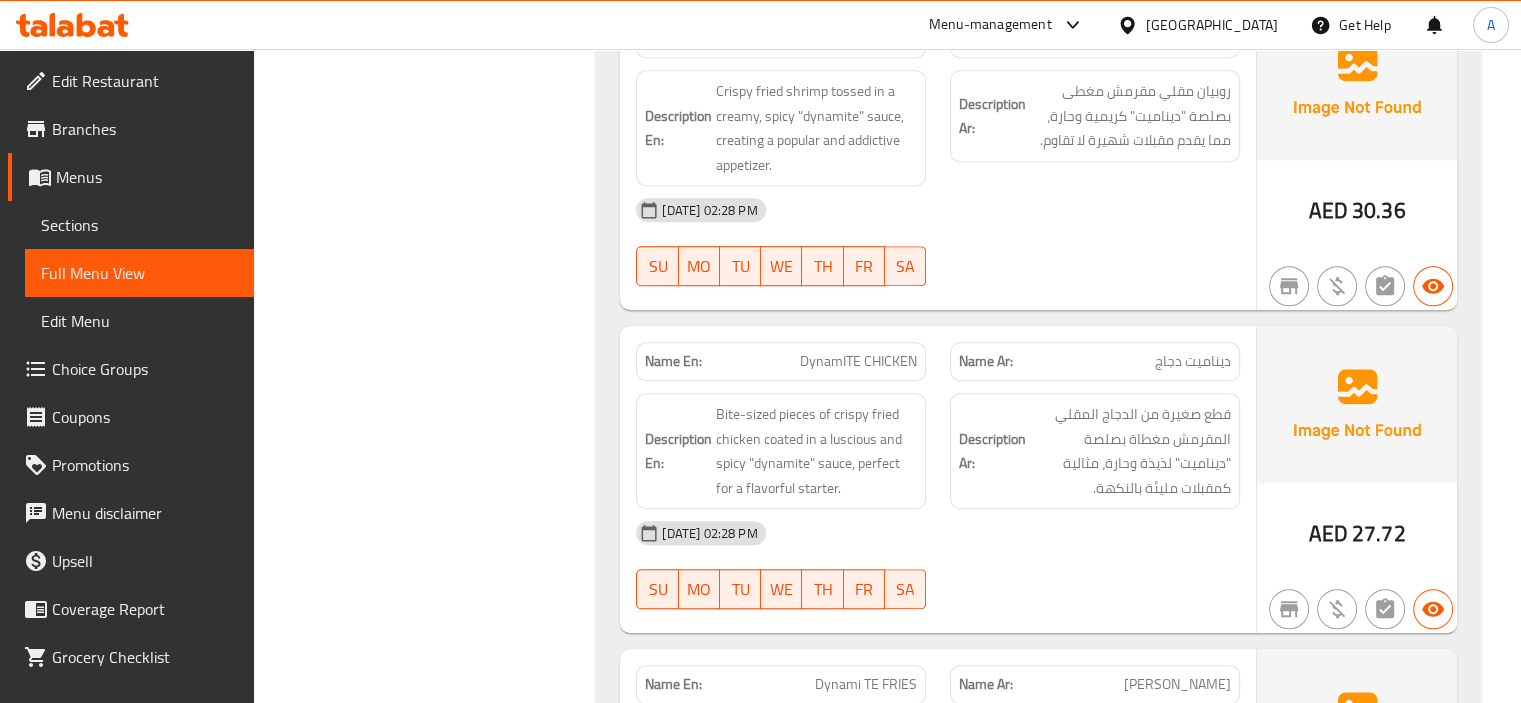 click on "Description Ar: قطع صغيرة من الدجاج المقلي المقرمش مغطاة بصلصة "ديناميت" لذيذة وحارة، مثالية كمقبلات مليئة بالنكهة." at bounding box center [1095, 451] 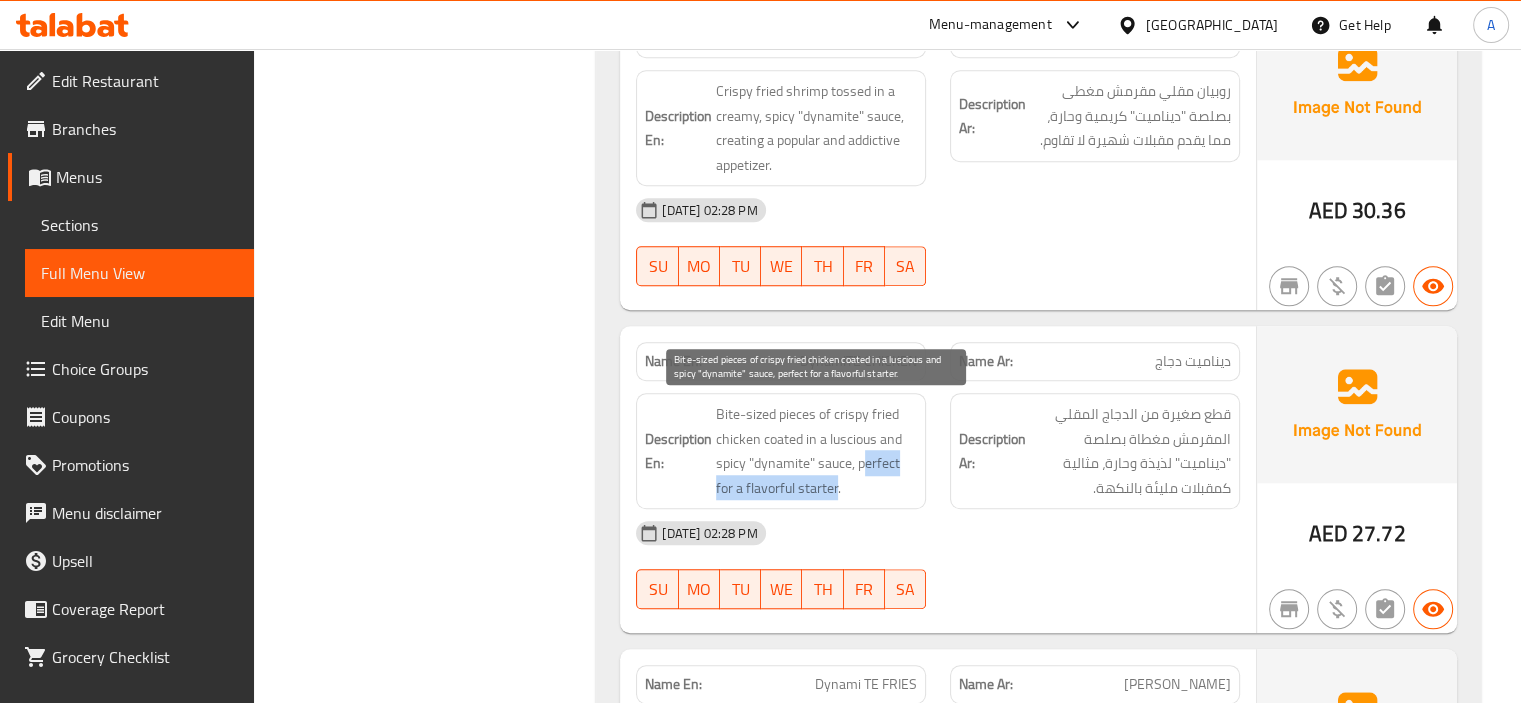 drag, startPoint x: 860, startPoint y: 463, endPoint x: 838, endPoint y: 489, distance: 34.058773 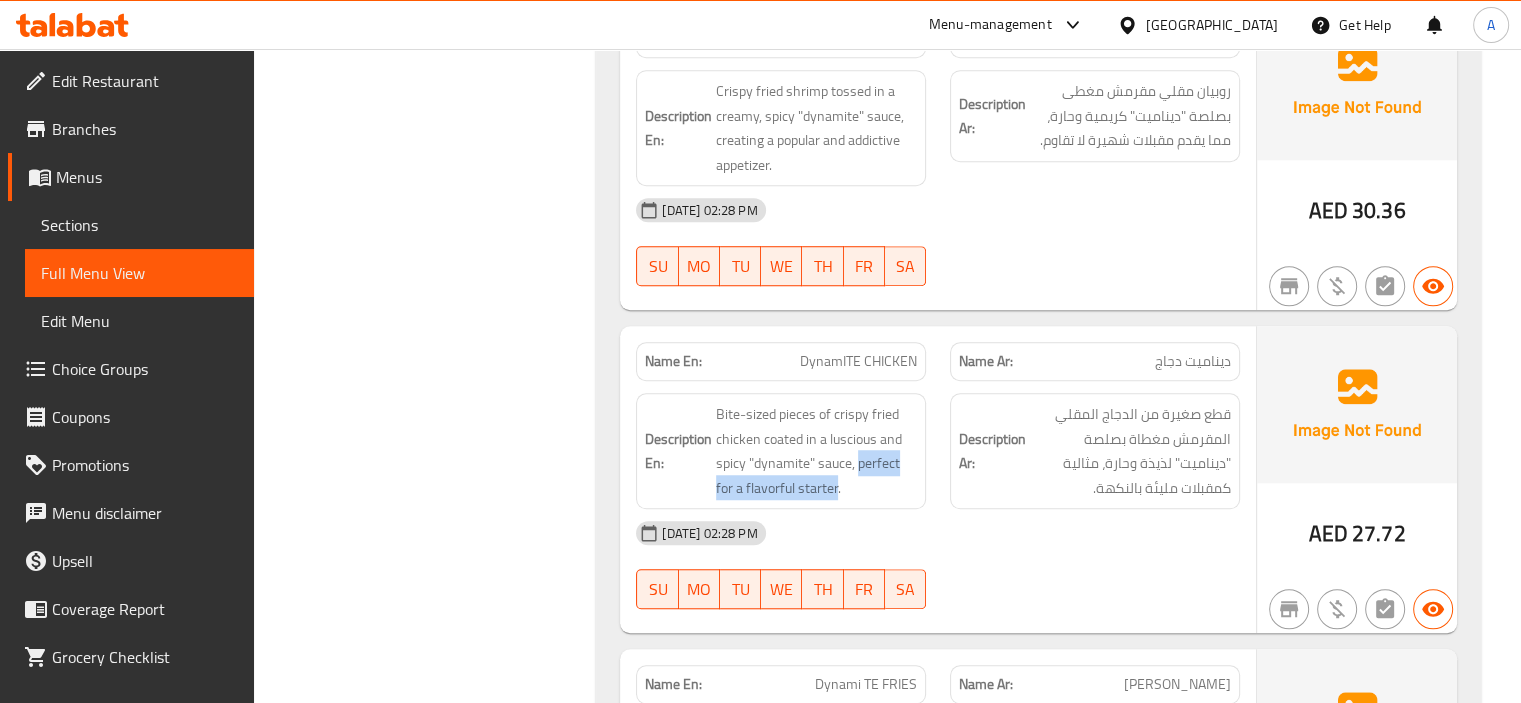 drag, startPoint x: 856, startPoint y: 455, endPoint x: 836, endPoint y: 497, distance: 46.518814 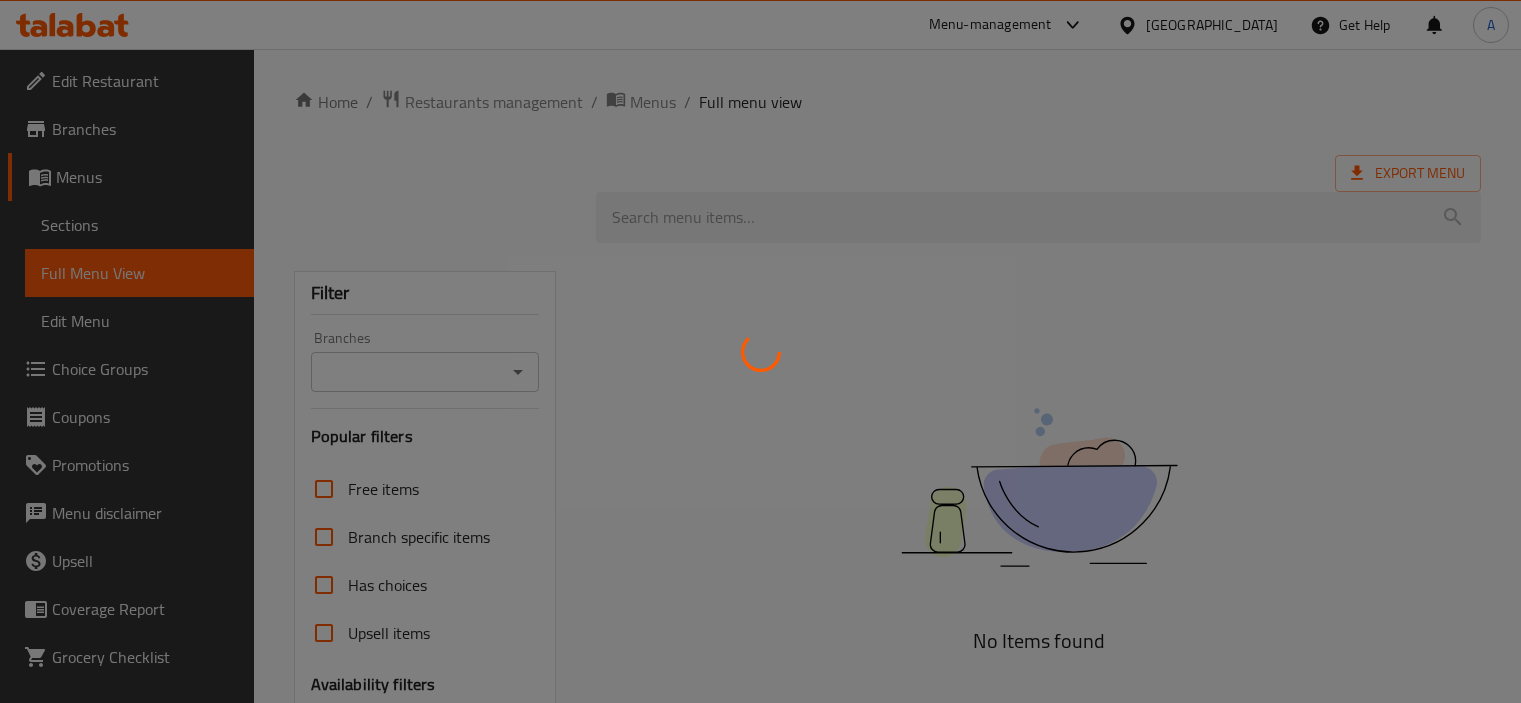 scroll, scrollTop: 0, scrollLeft: 0, axis: both 